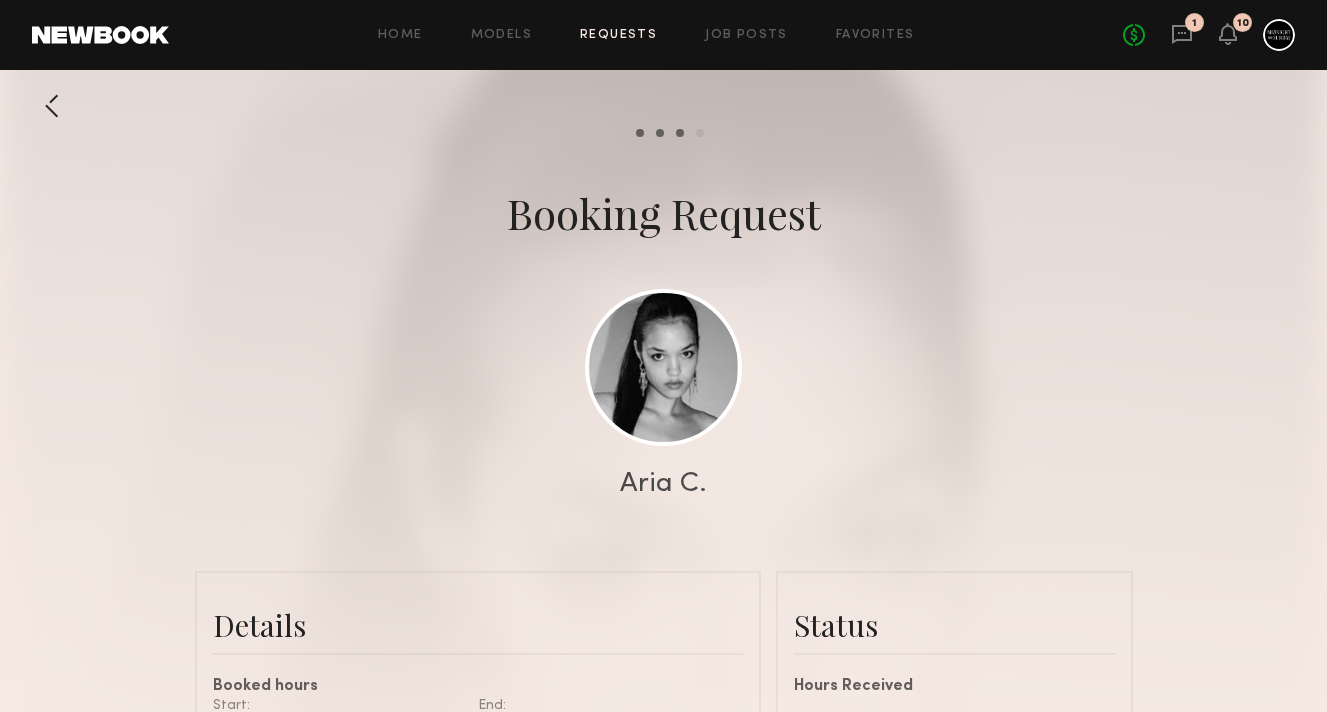 scroll, scrollTop: 203, scrollLeft: 0, axis: vertical 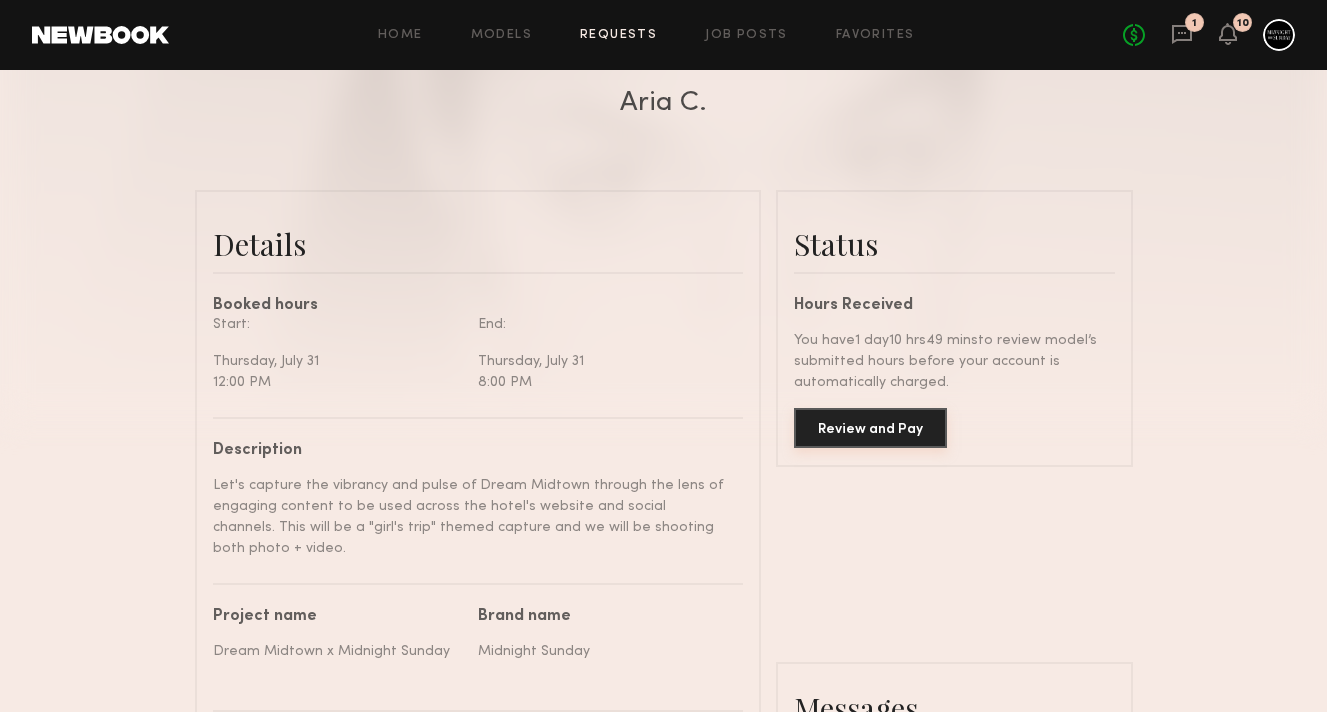 click on "Review and Pay" 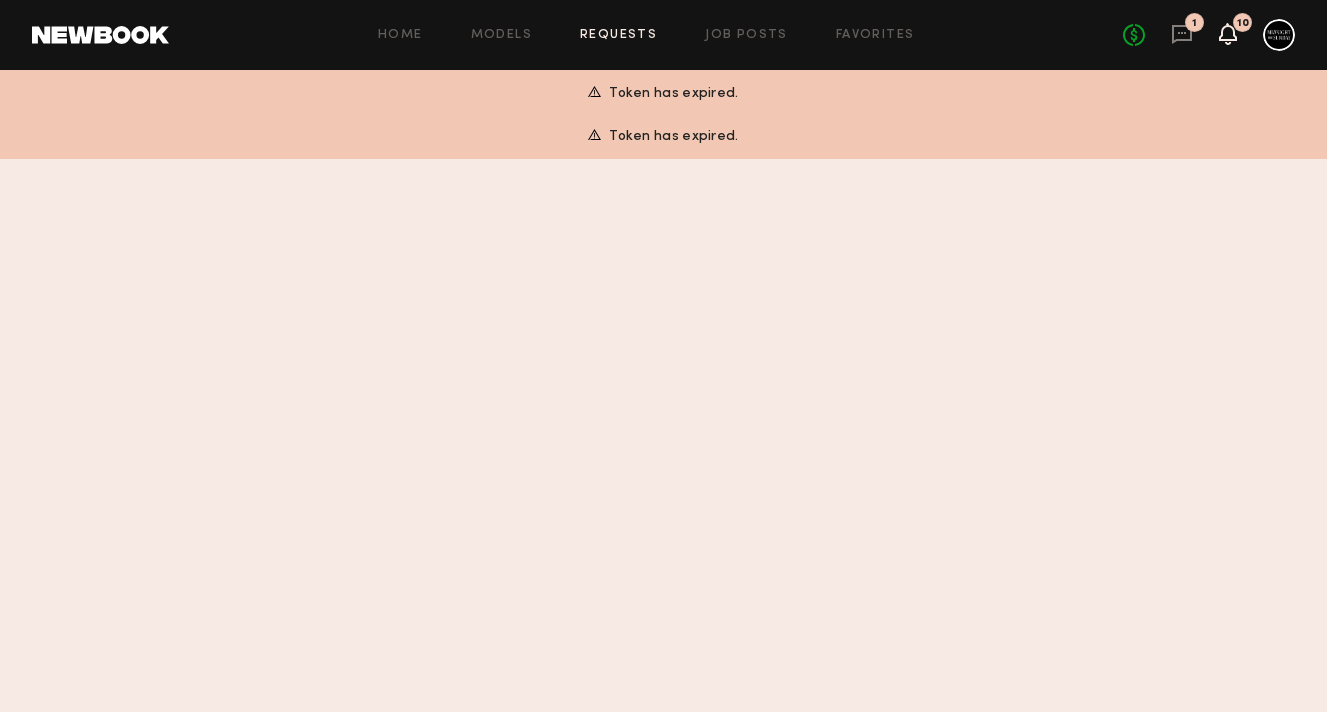 click 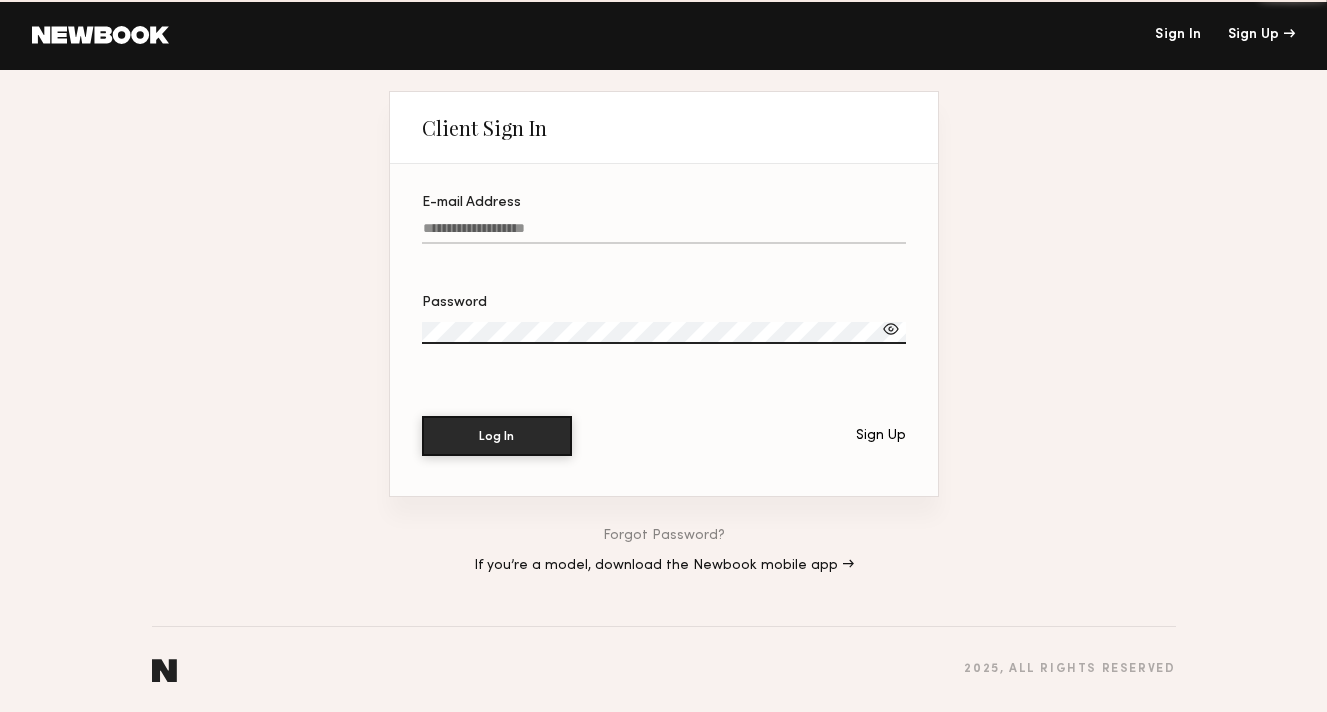 type on "**********" 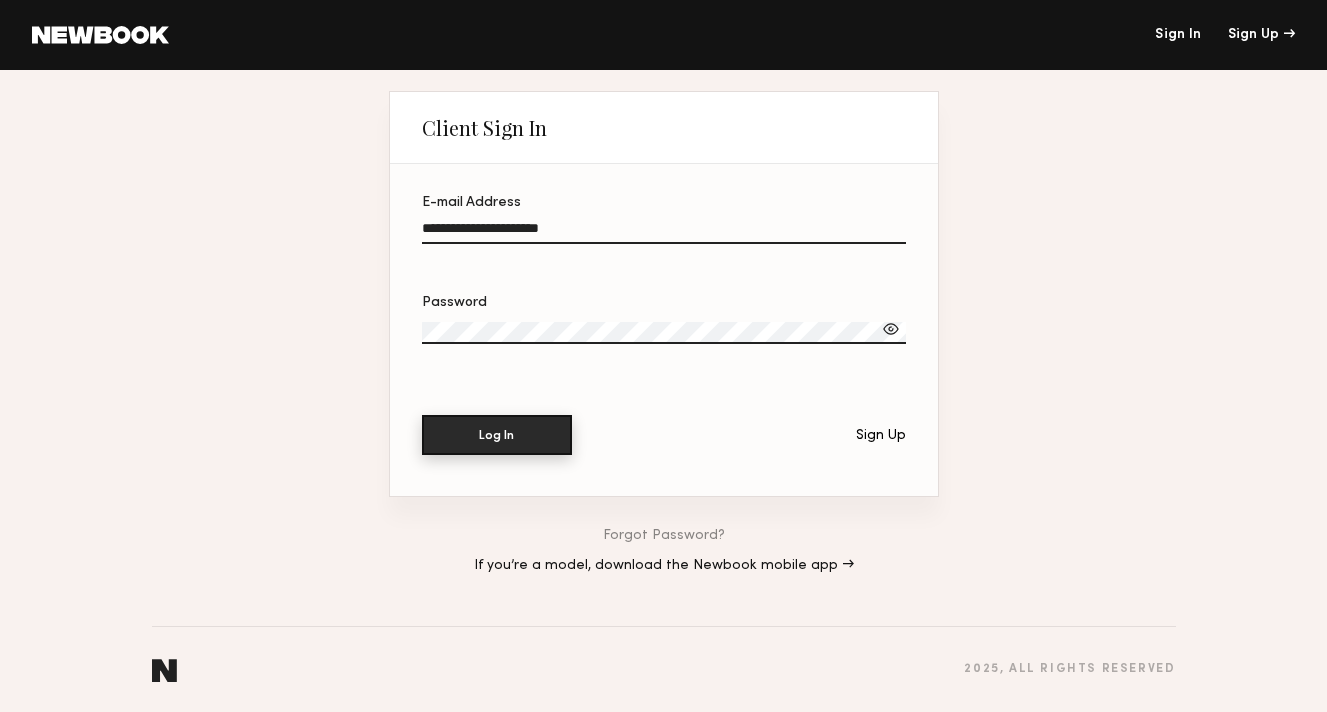click on "Log In" 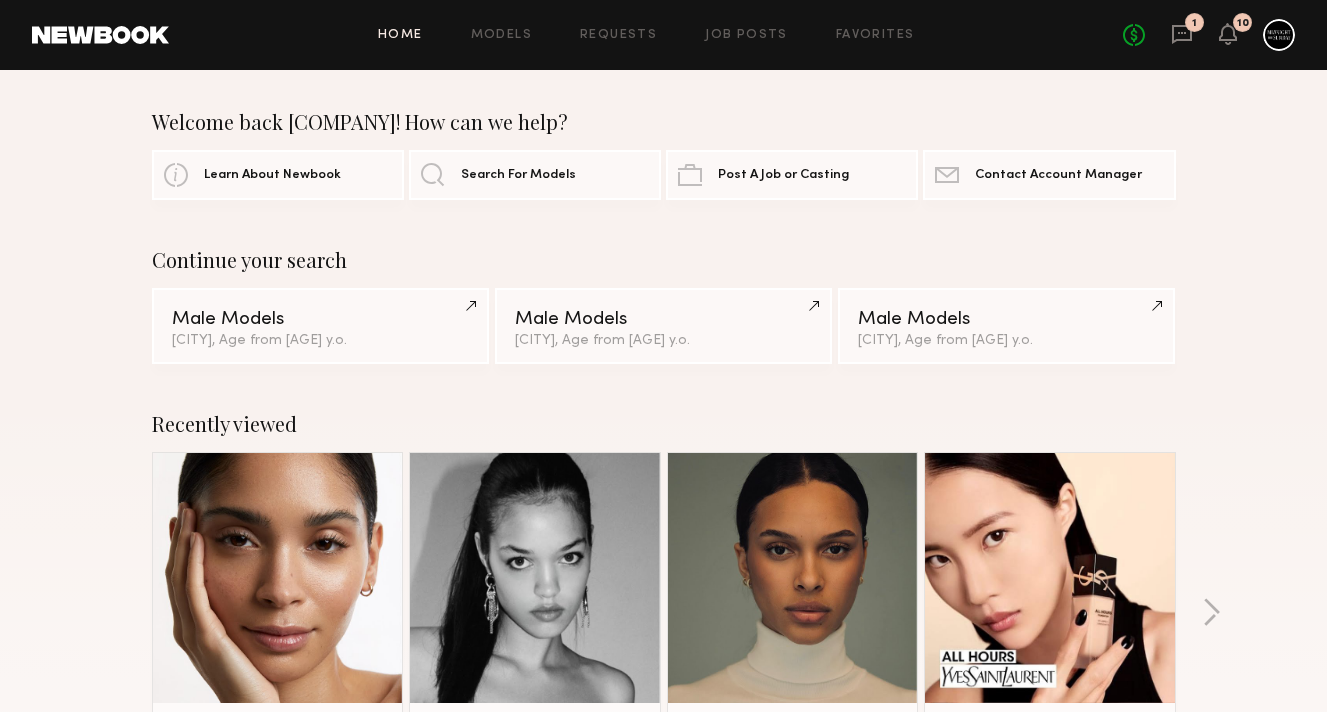 click on "No fees up to $5,000 1 10" 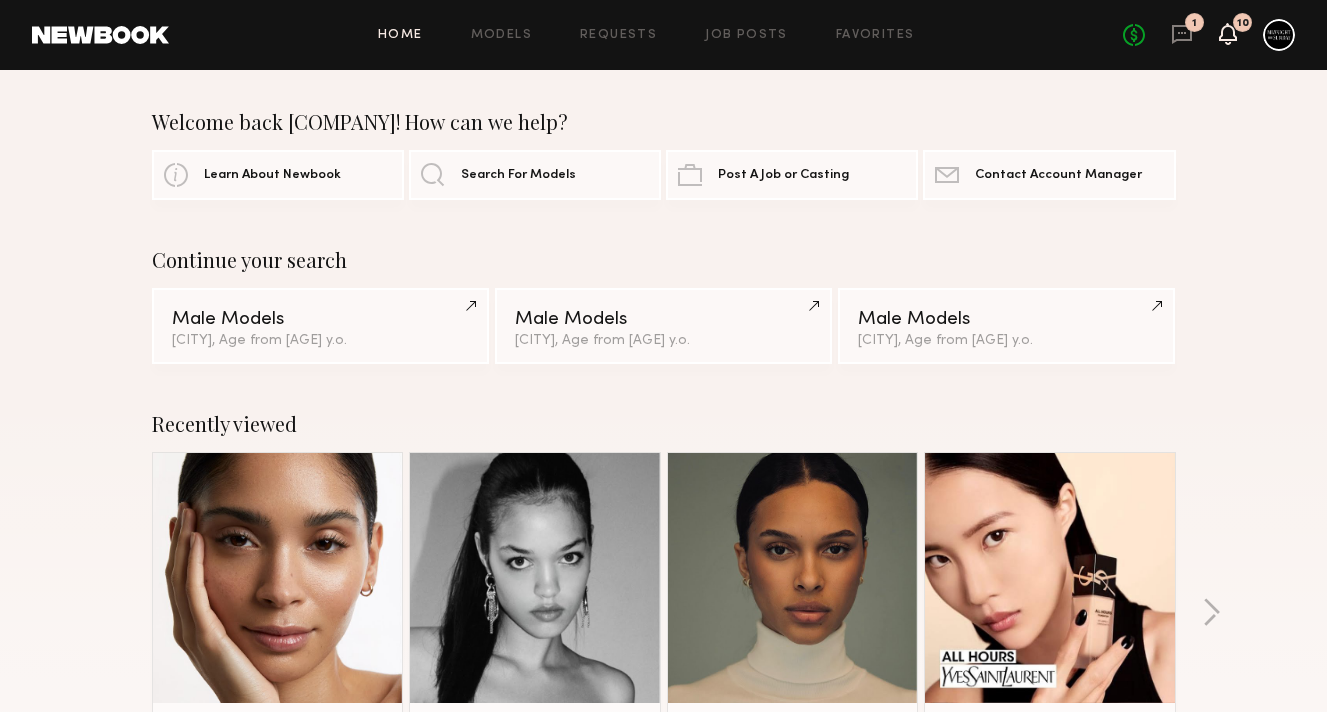 click 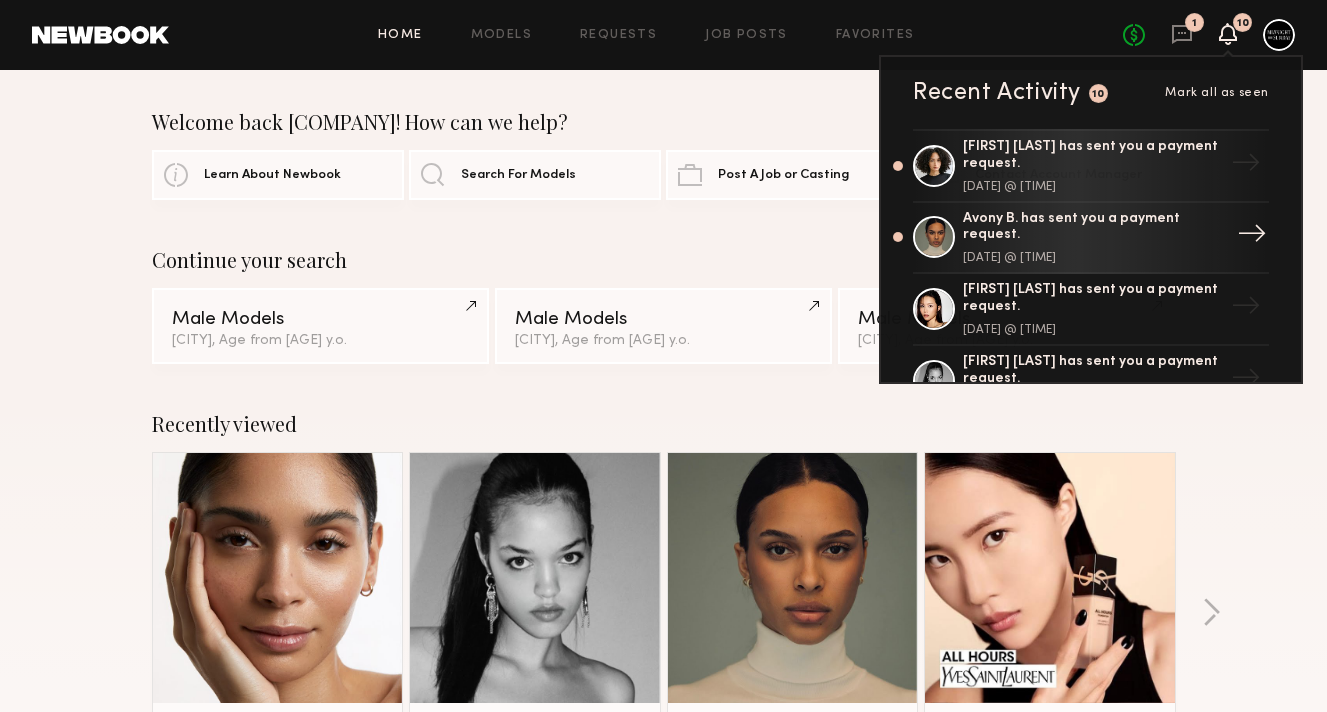 click on "Avony B. has sent you a payment request." 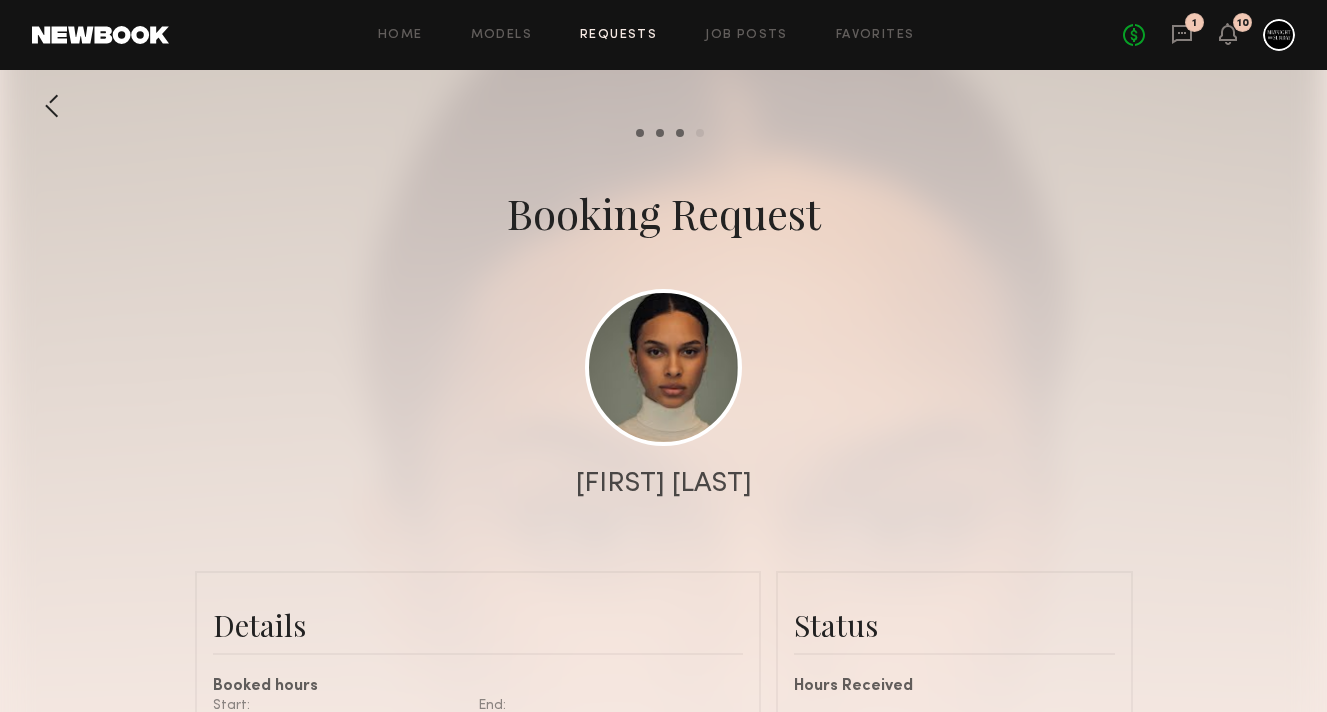 scroll, scrollTop: 1226, scrollLeft: 0, axis: vertical 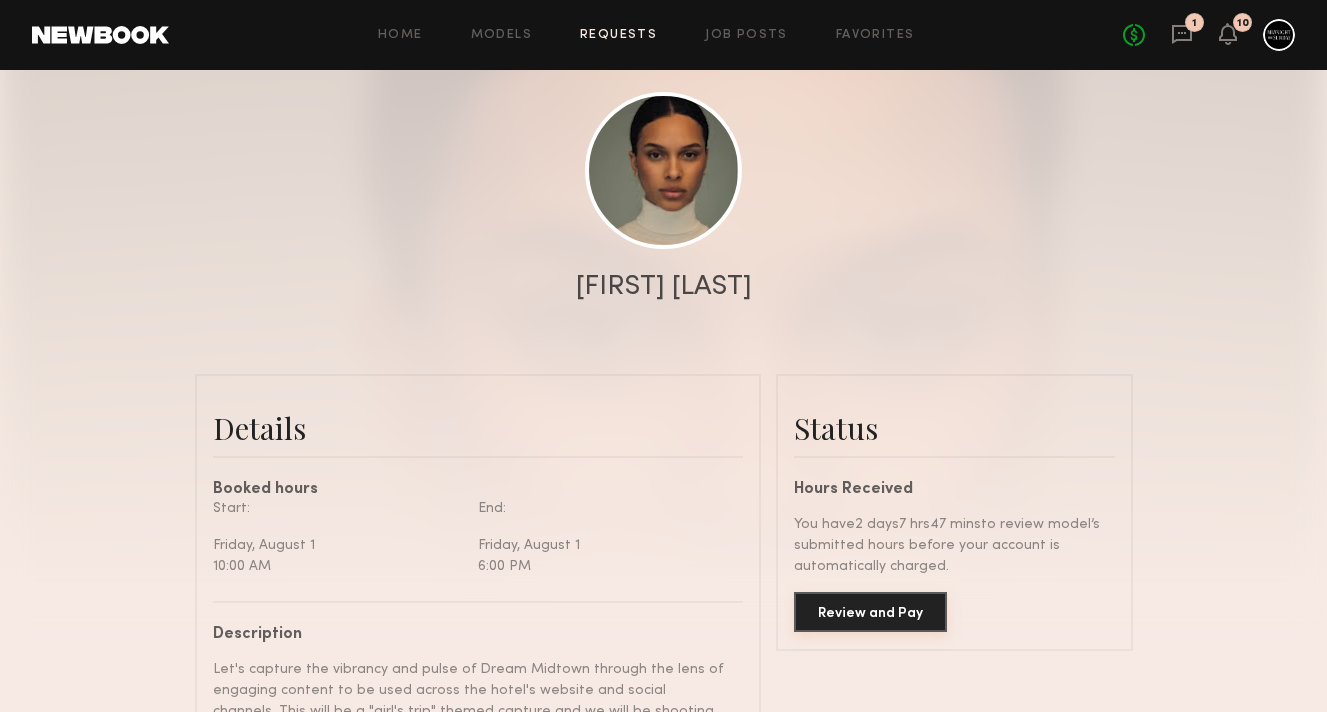 click on "Review and Pay" 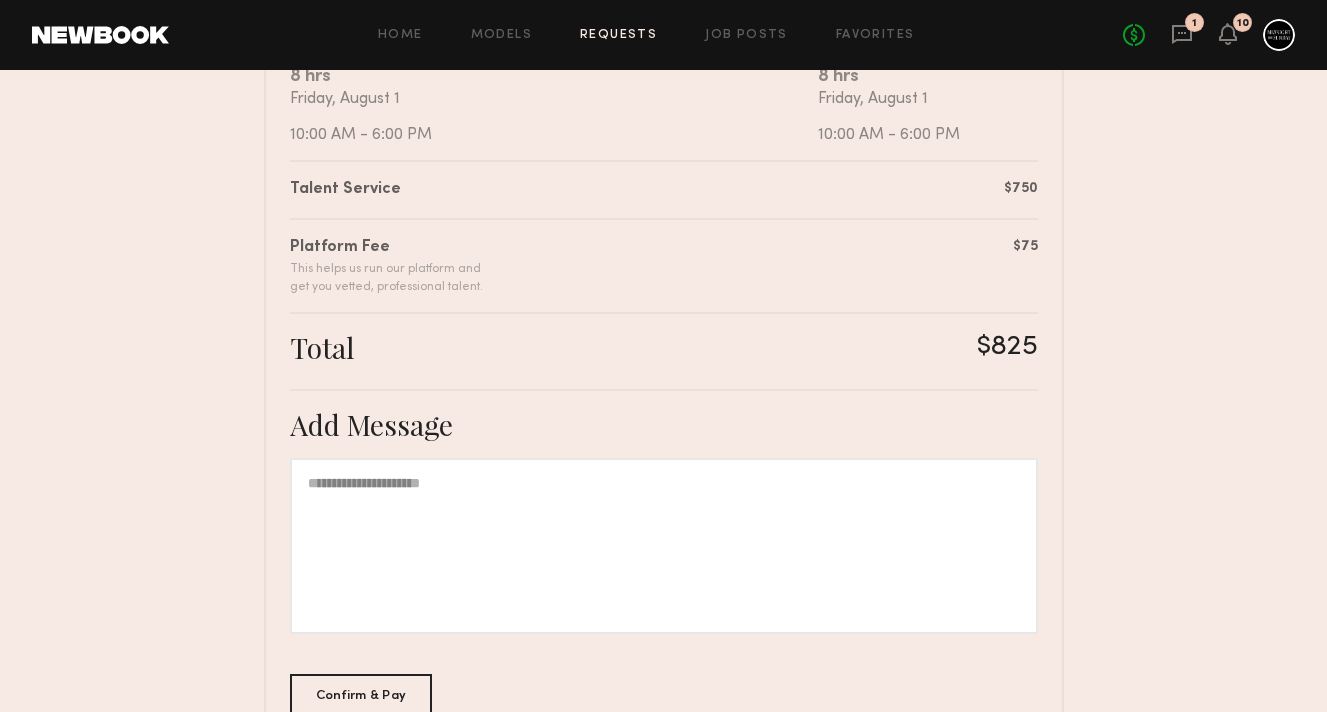 scroll, scrollTop: 168, scrollLeft: 0, axis: vertical 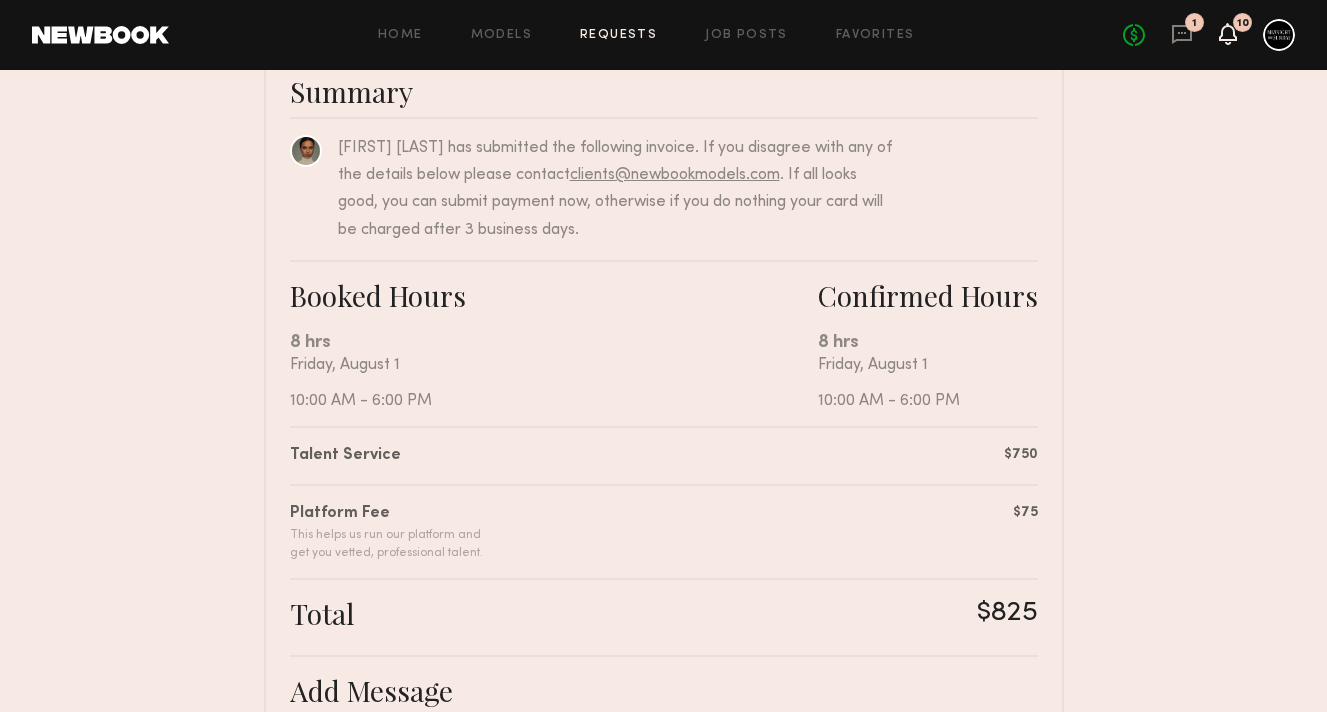 click 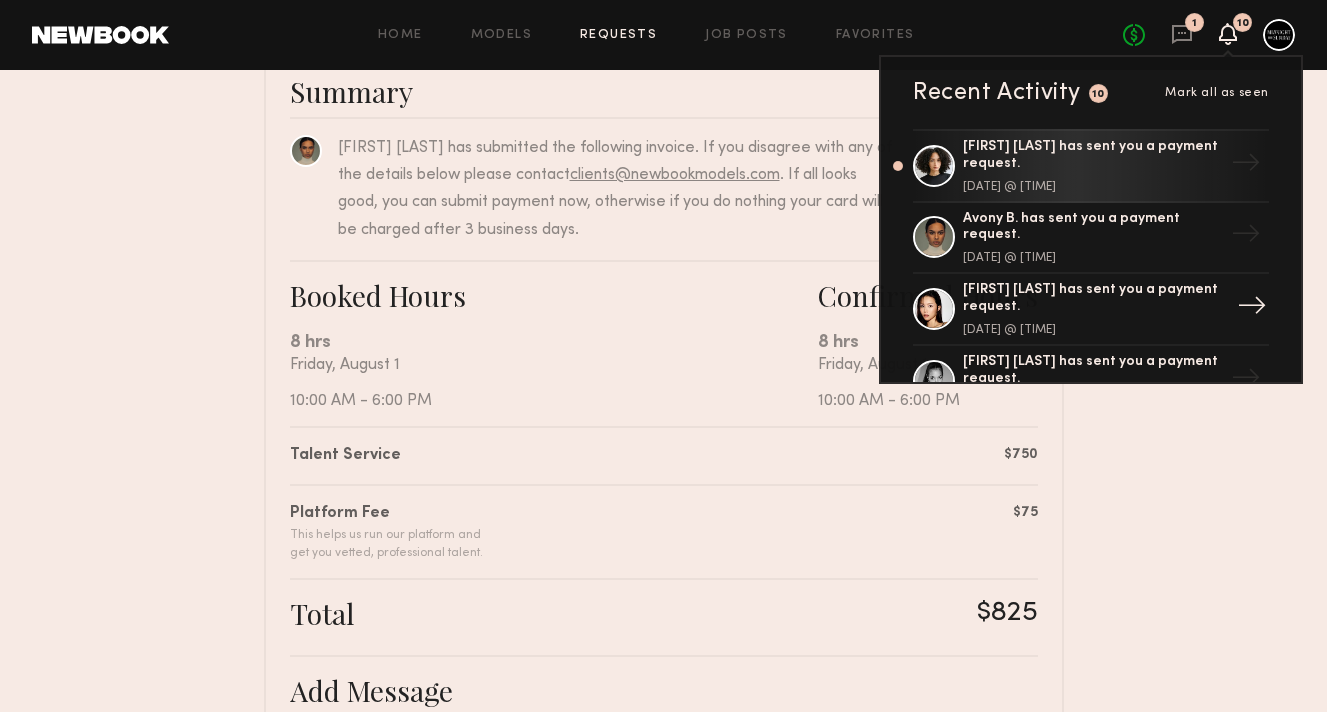 click on "[FIRST] [LAST] has sent you a payment request. [DATE] @ [TIME]" 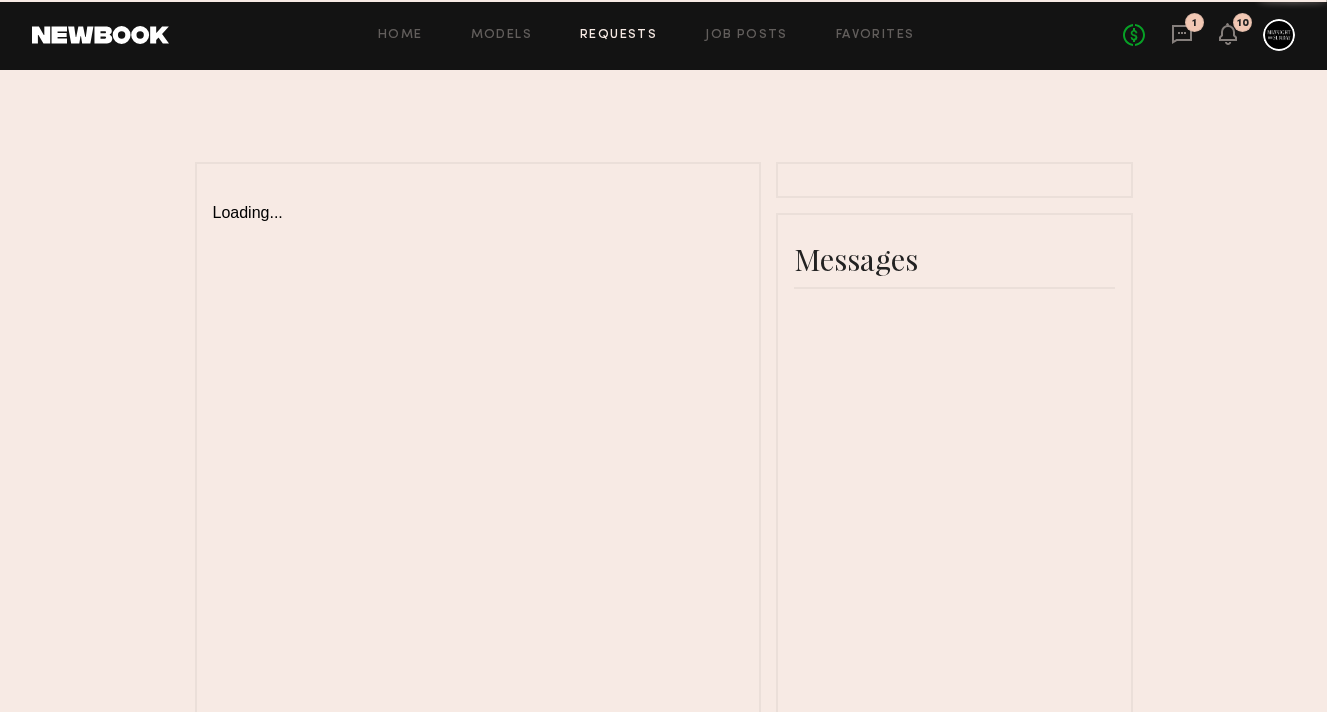 scroll, scrollTop: 0, scrollLeft: 0, axis: both 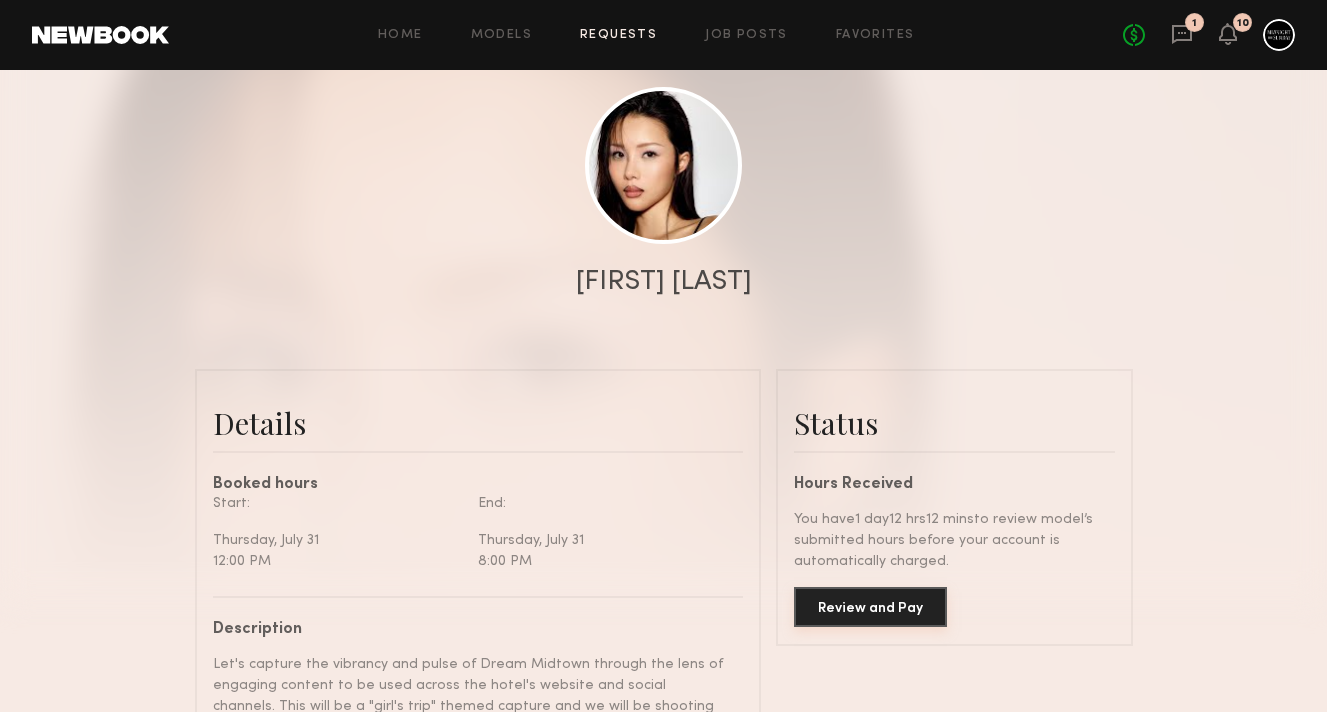 click on "Review and Pay" 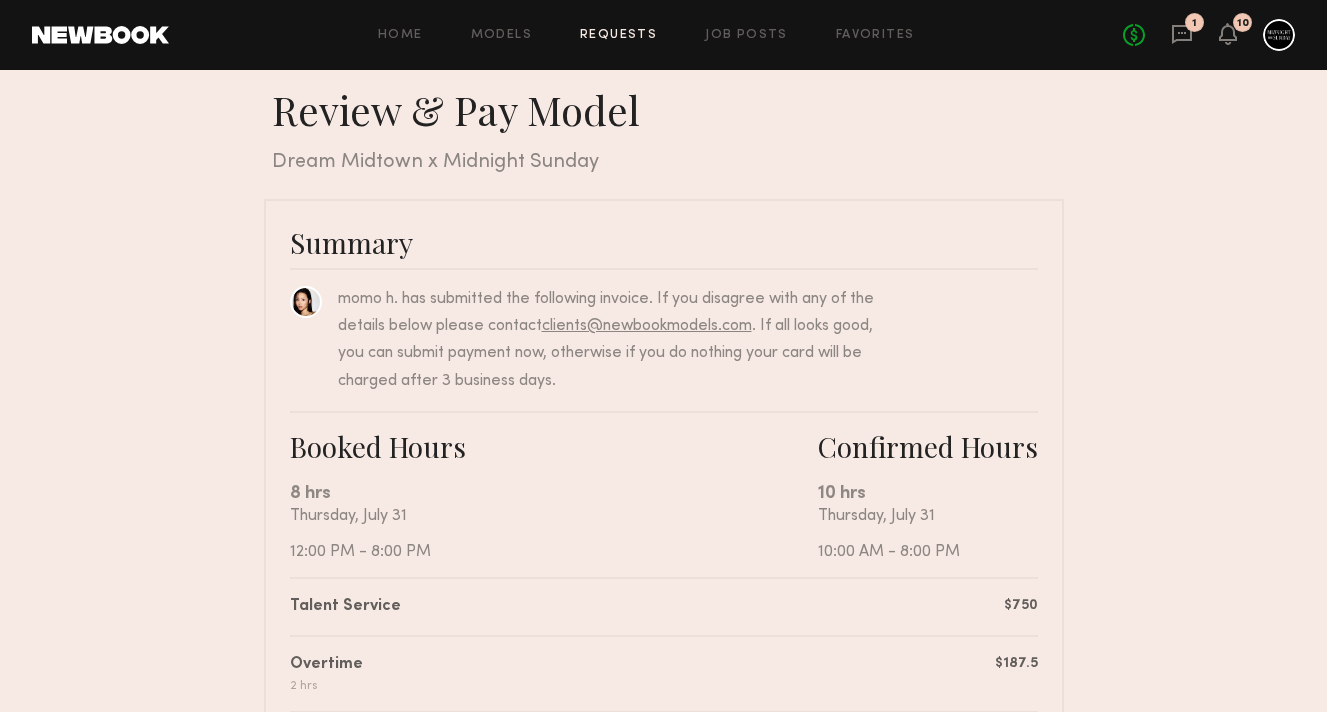 scroll, scrollTop: 24, scrollLeft: 0, axis: vertical 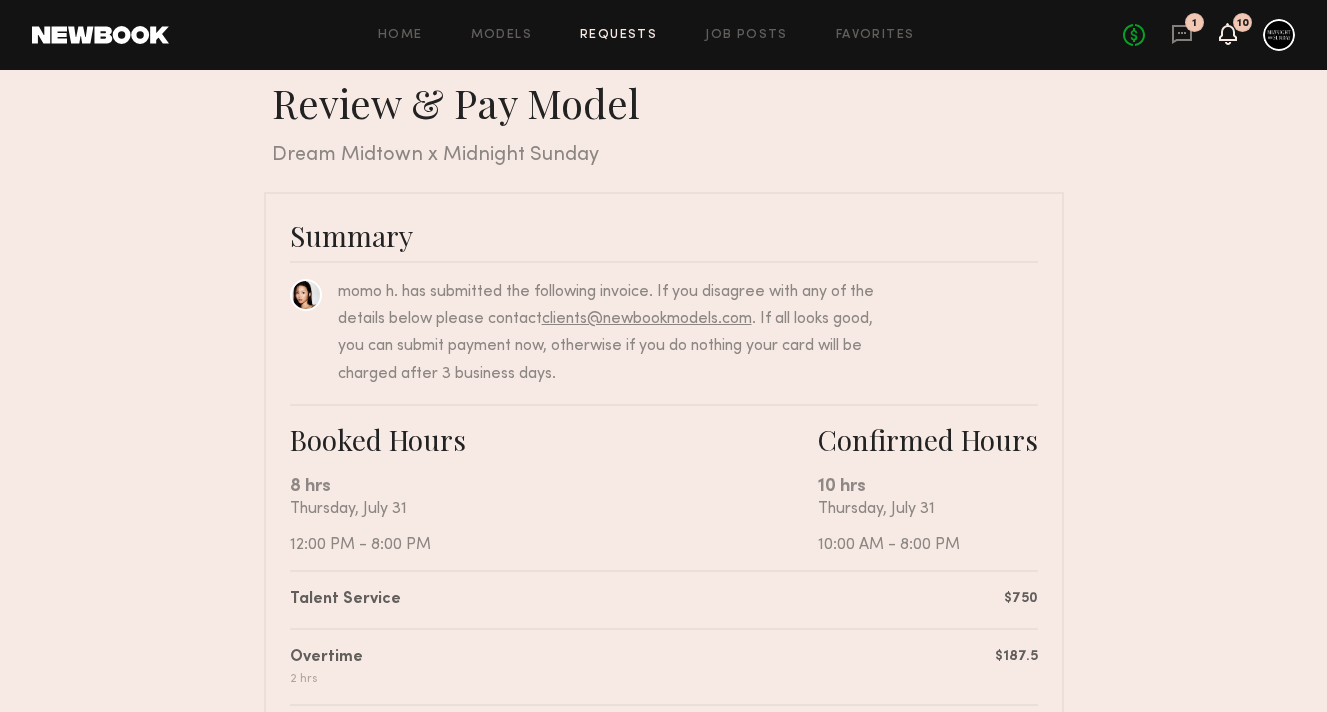 click 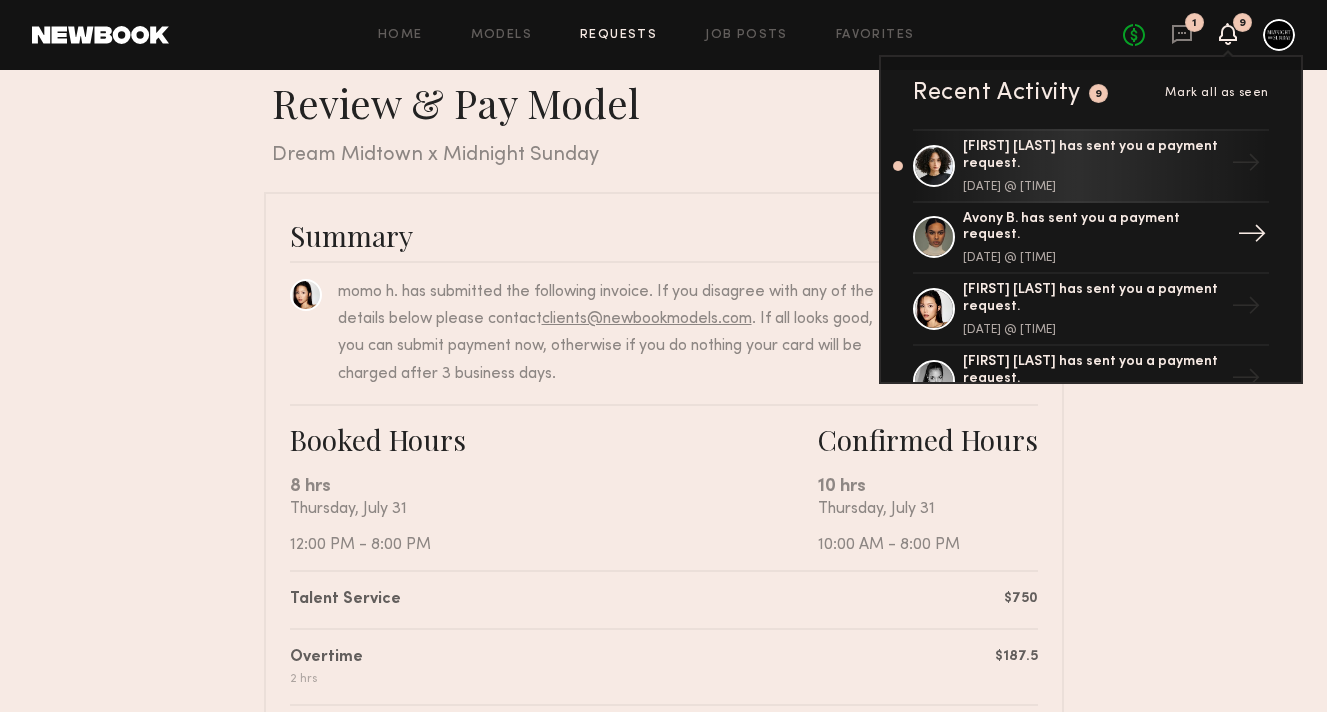 click on "Avony B. has sent you a payment request." 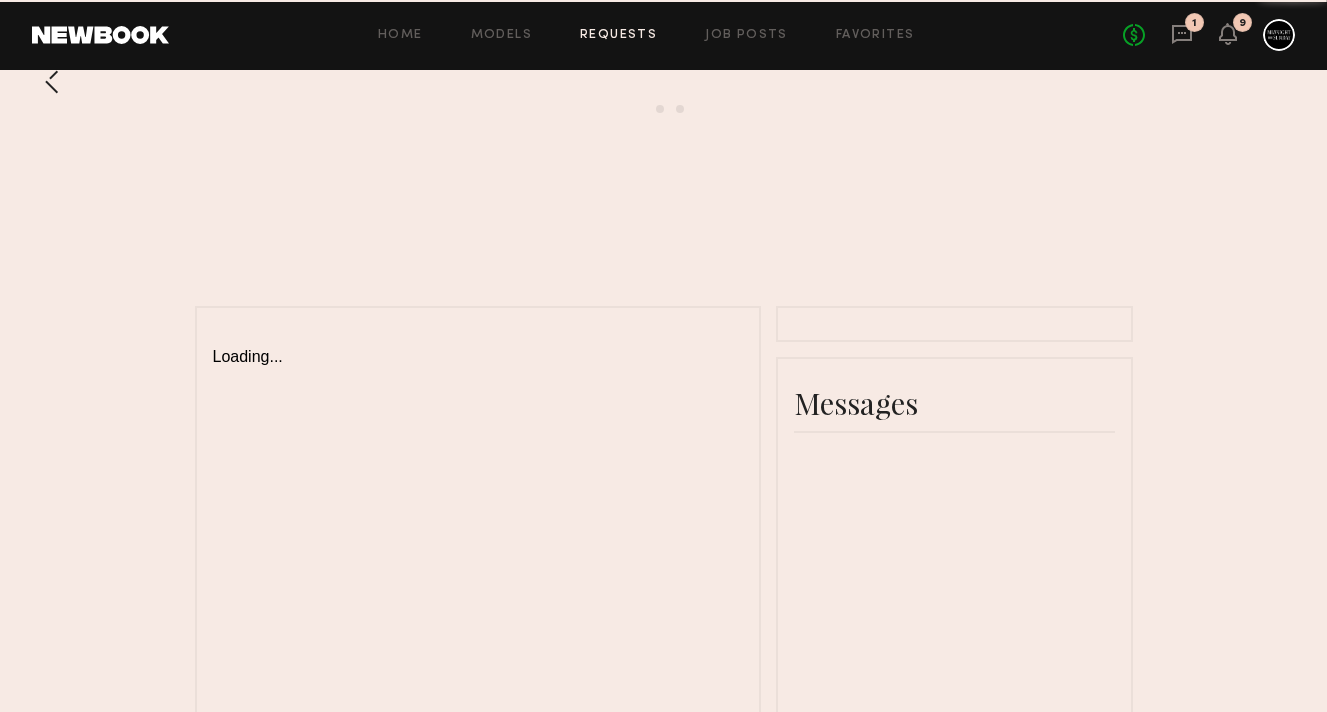 scroll, scrollTop: 0, scrollLeft: 0, axis: both 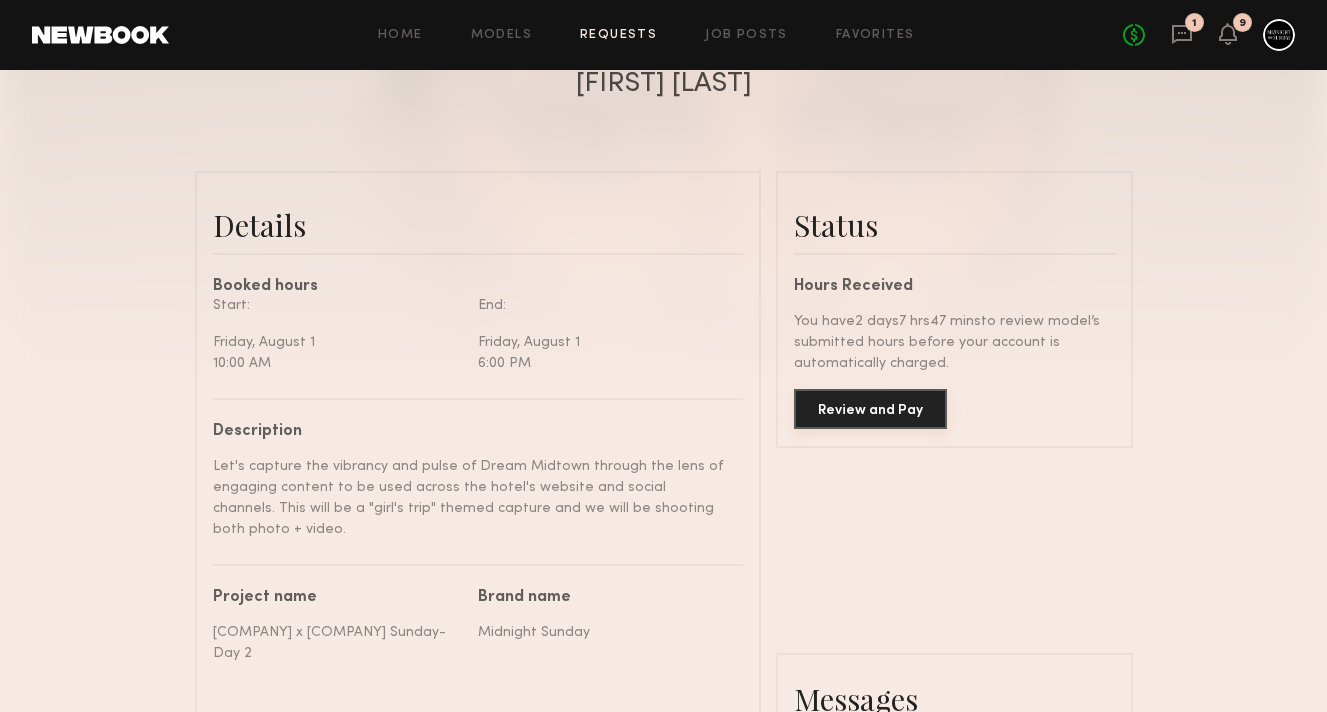 click on "Review and Pay" 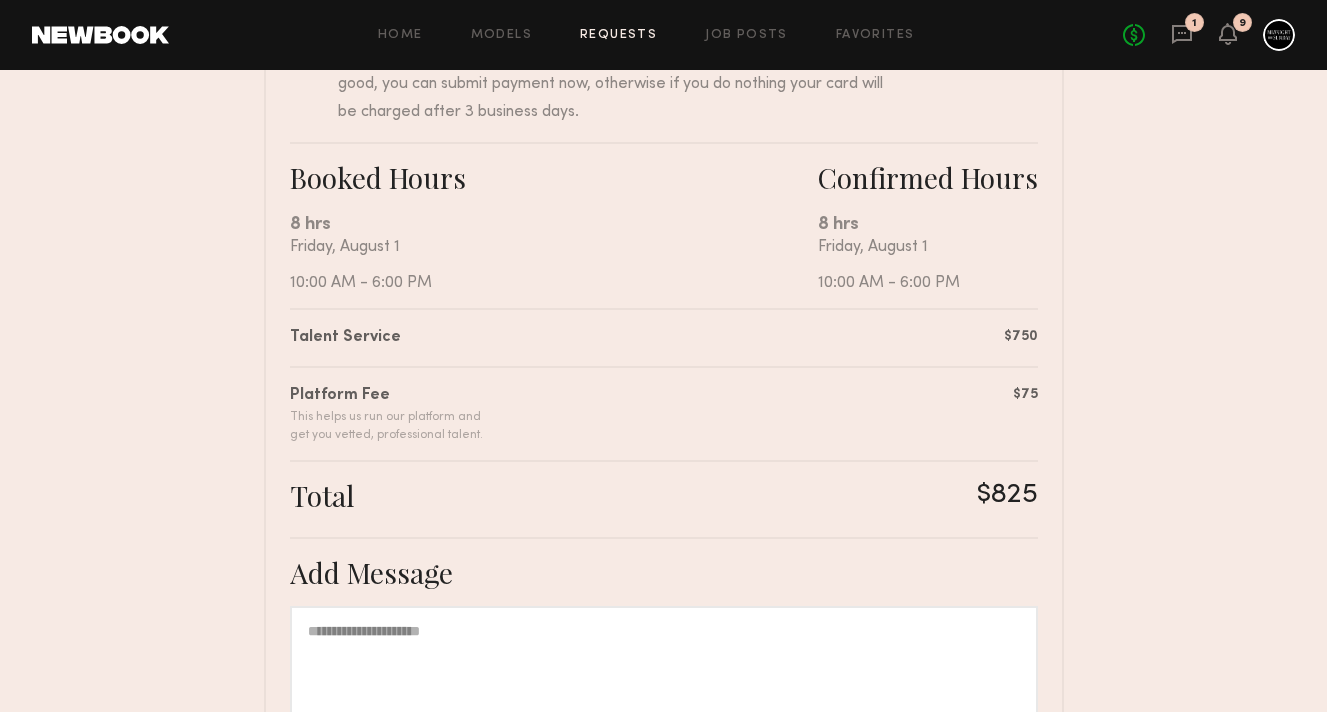 scroll, scrollTop: 500, scrollLeft: 0, axis: vertical 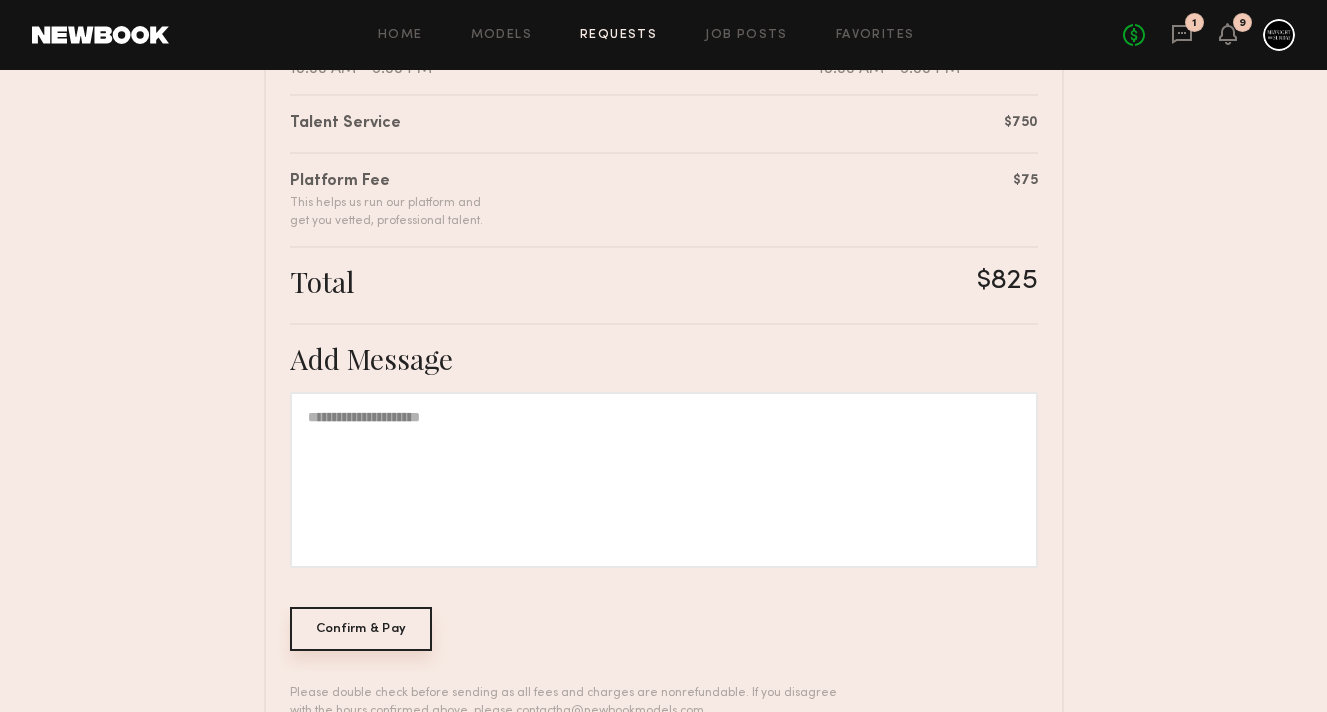 click on "Confirm & Pay" 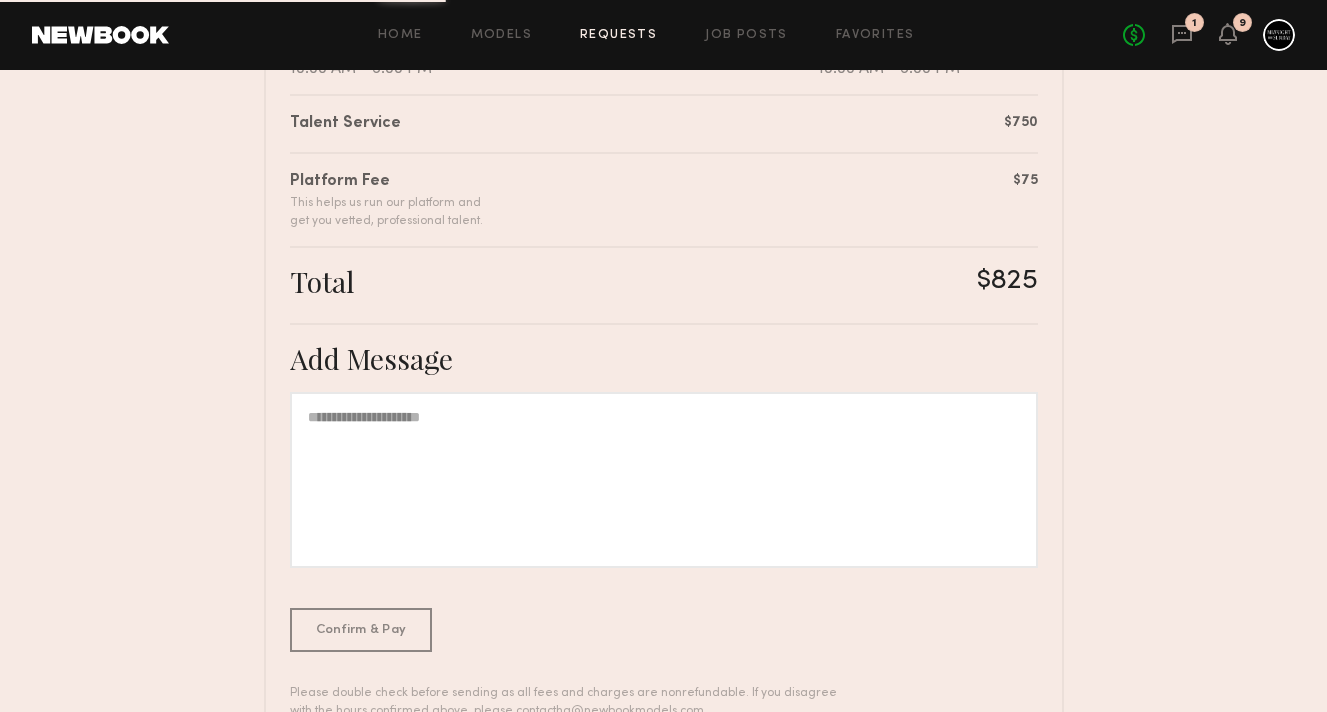 scroll, scrollTop: 0, scrollLeft: 0, axis: both 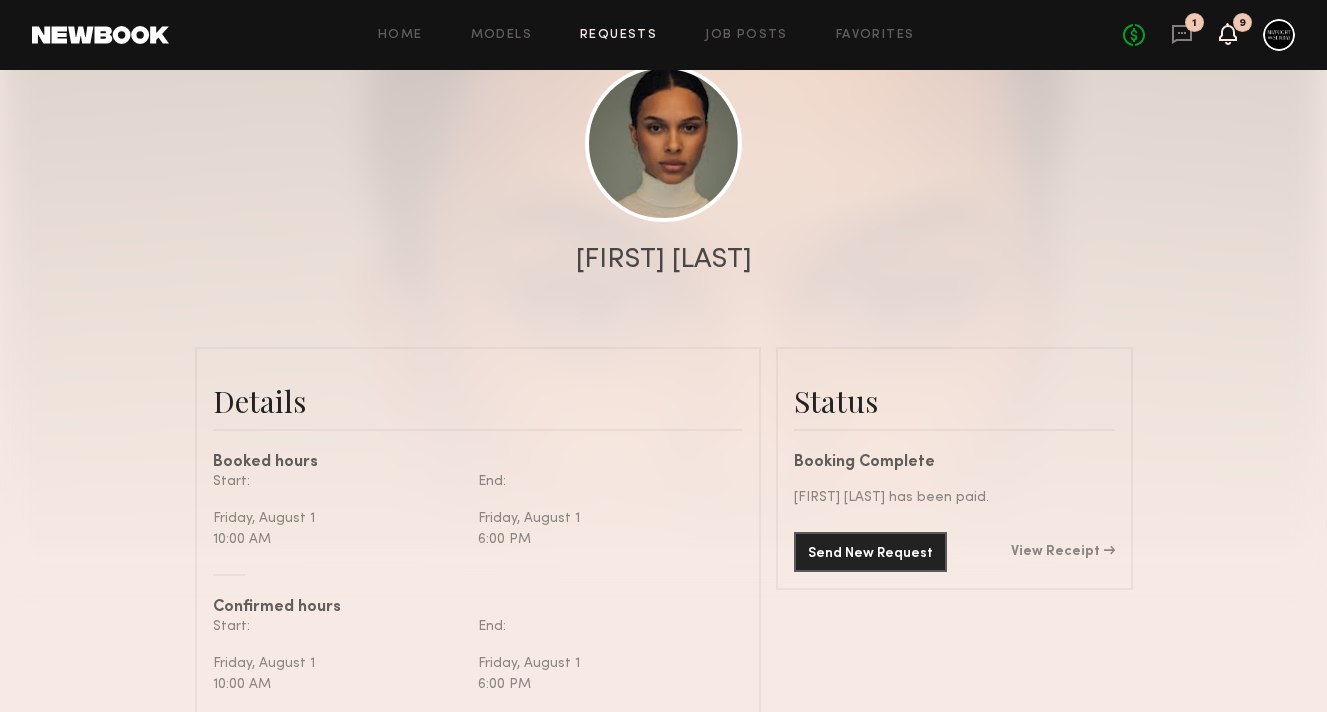 click 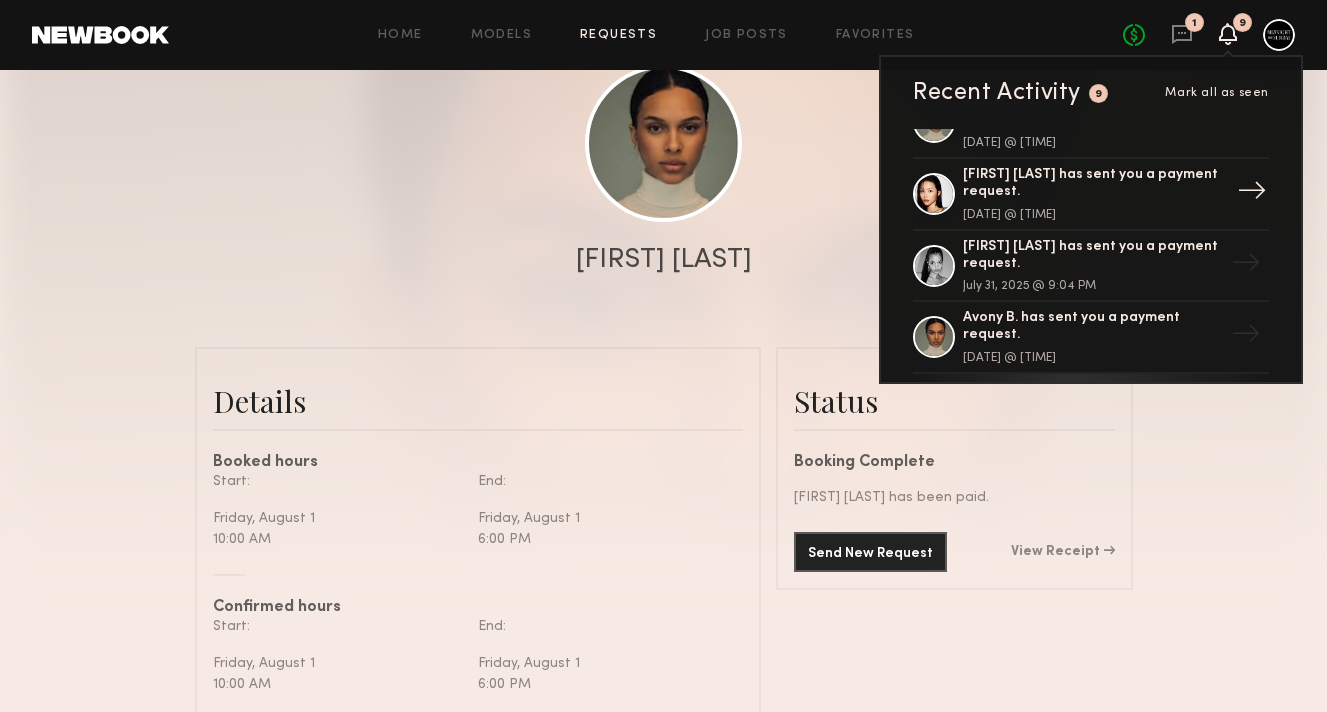 scroll, scrollTop: 114, scrollLeft: 0, axis: vertical 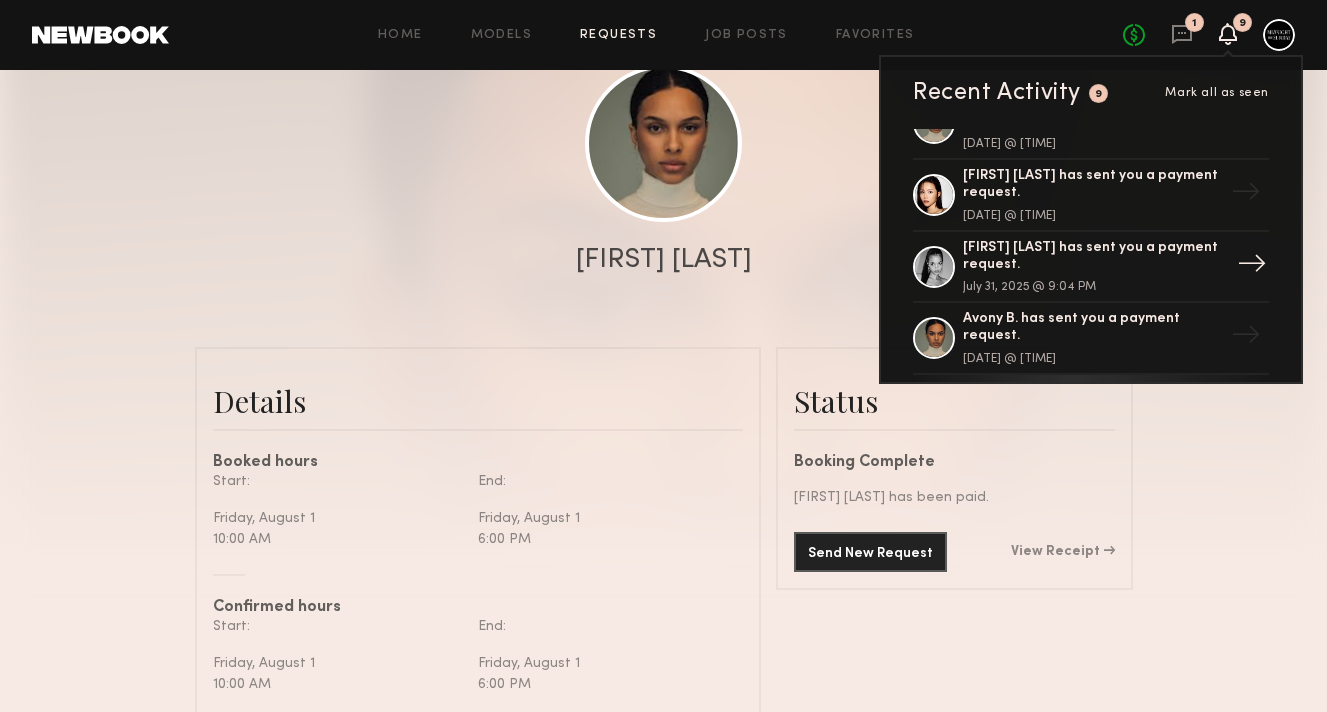 click on "July 31, 2025 @ 9:04 PM" 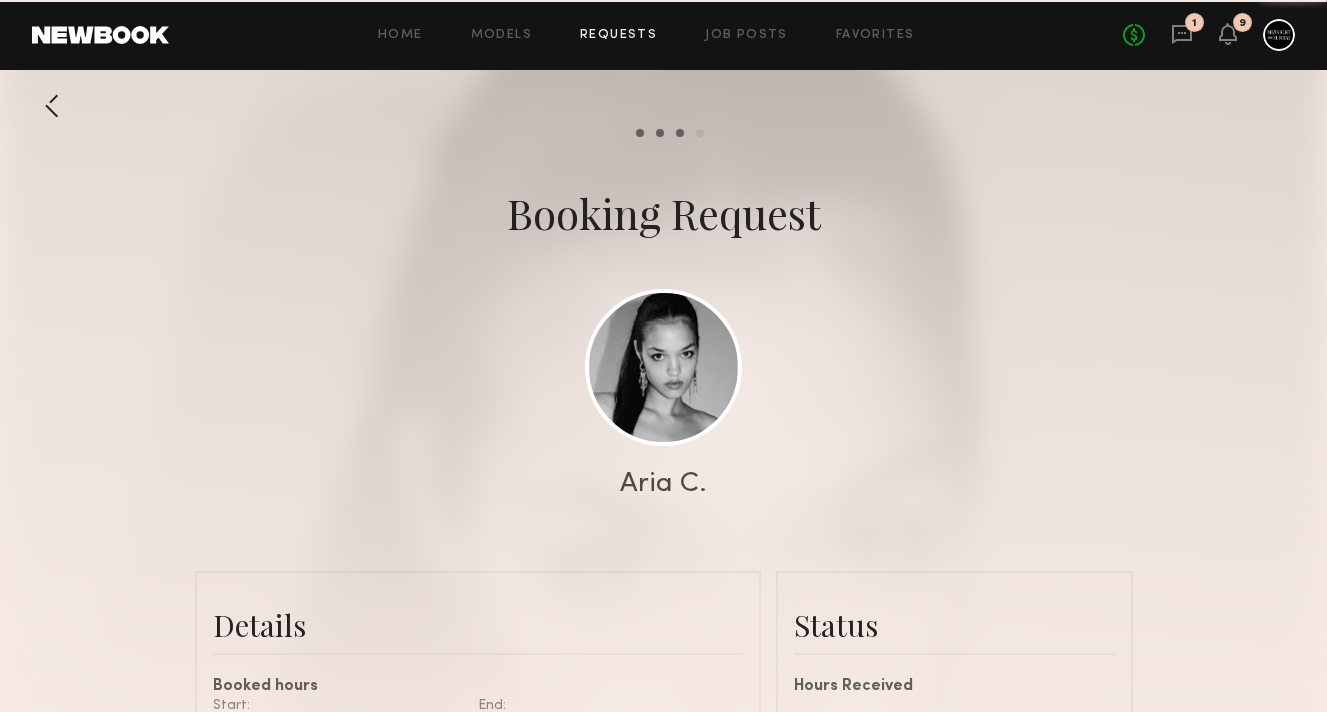 scroll, scrollTop: 1660, scrollLeft: 0, axis: vertical 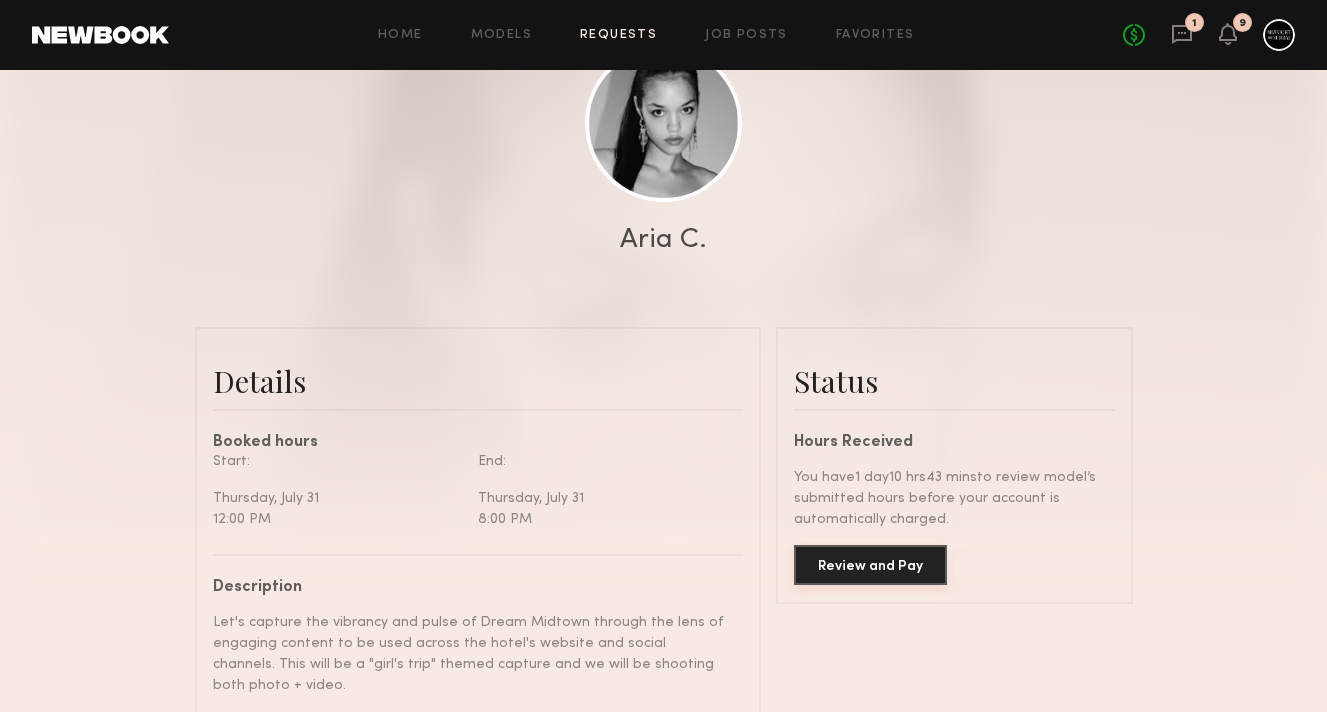 click on "Review and Pay" 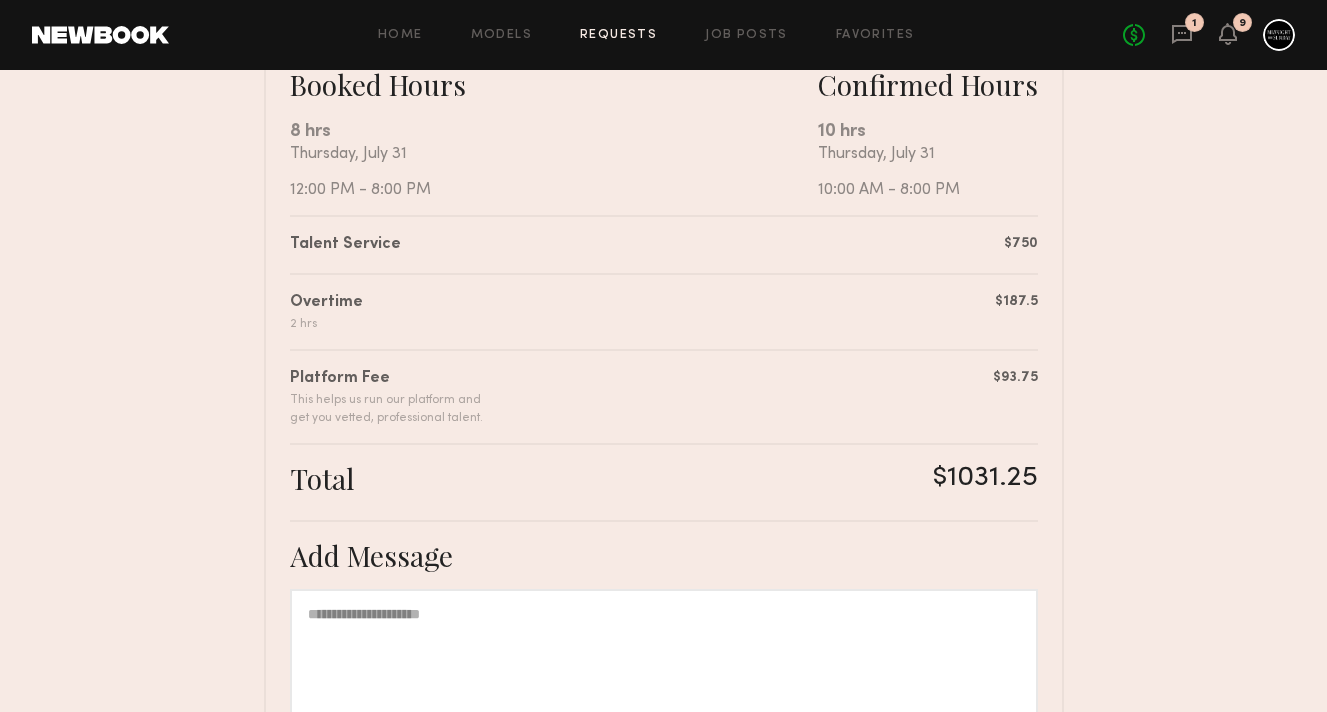 scroll, scrollTop: 0, scrollLeft: 0, axis: both 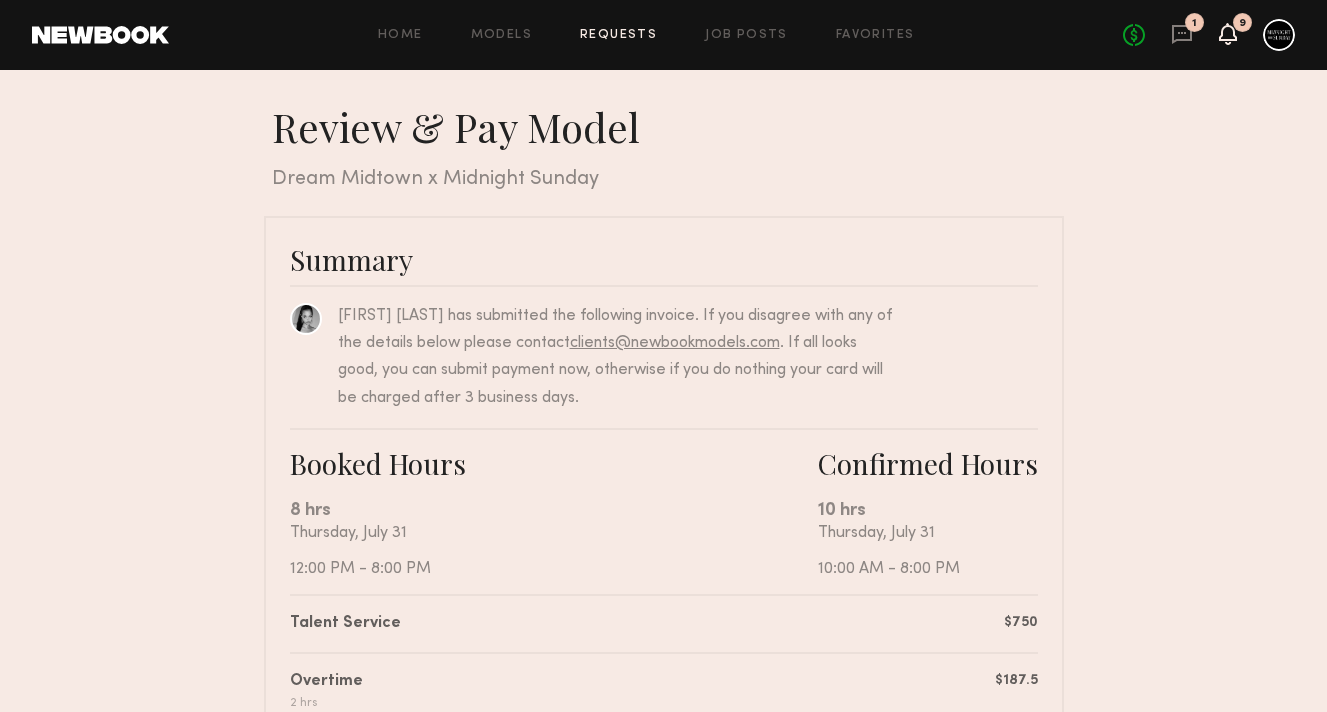 click 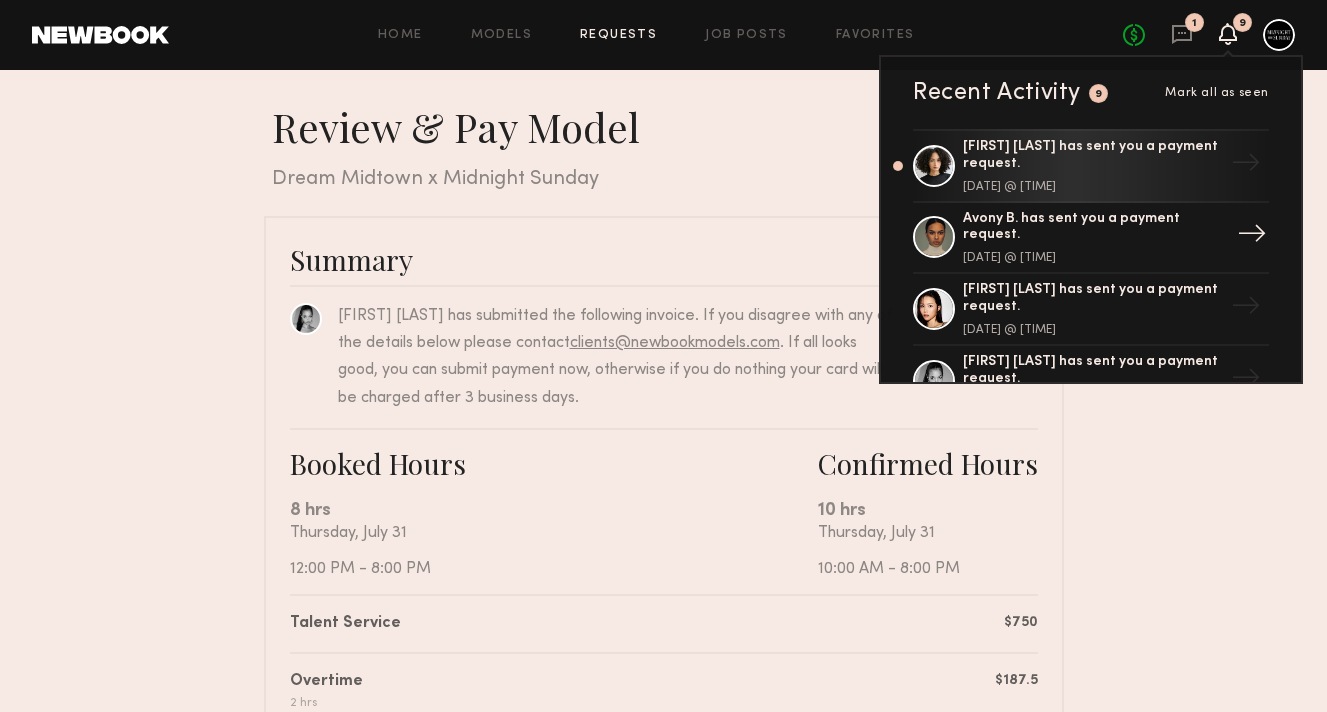 click on "Avony B. has sent you a payment request." 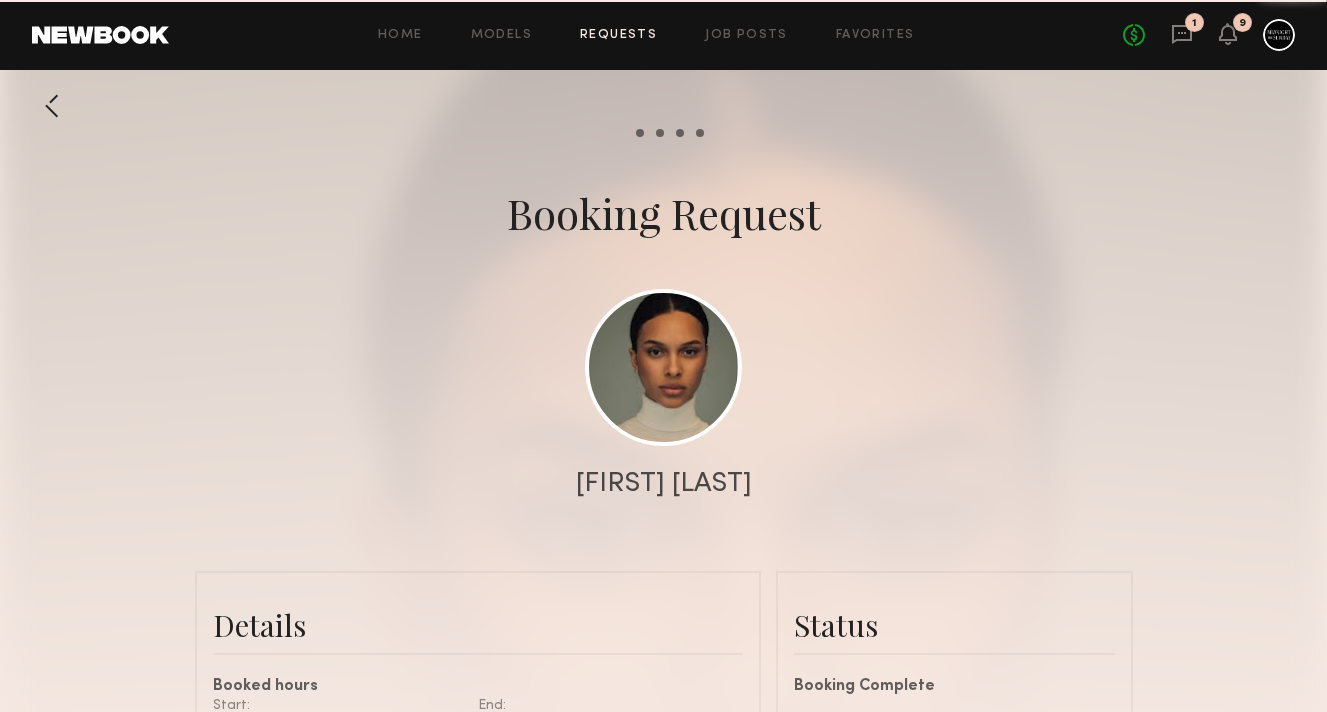 scroll, scrollTop: 1226, scrollLeft: 0, axis: vertical 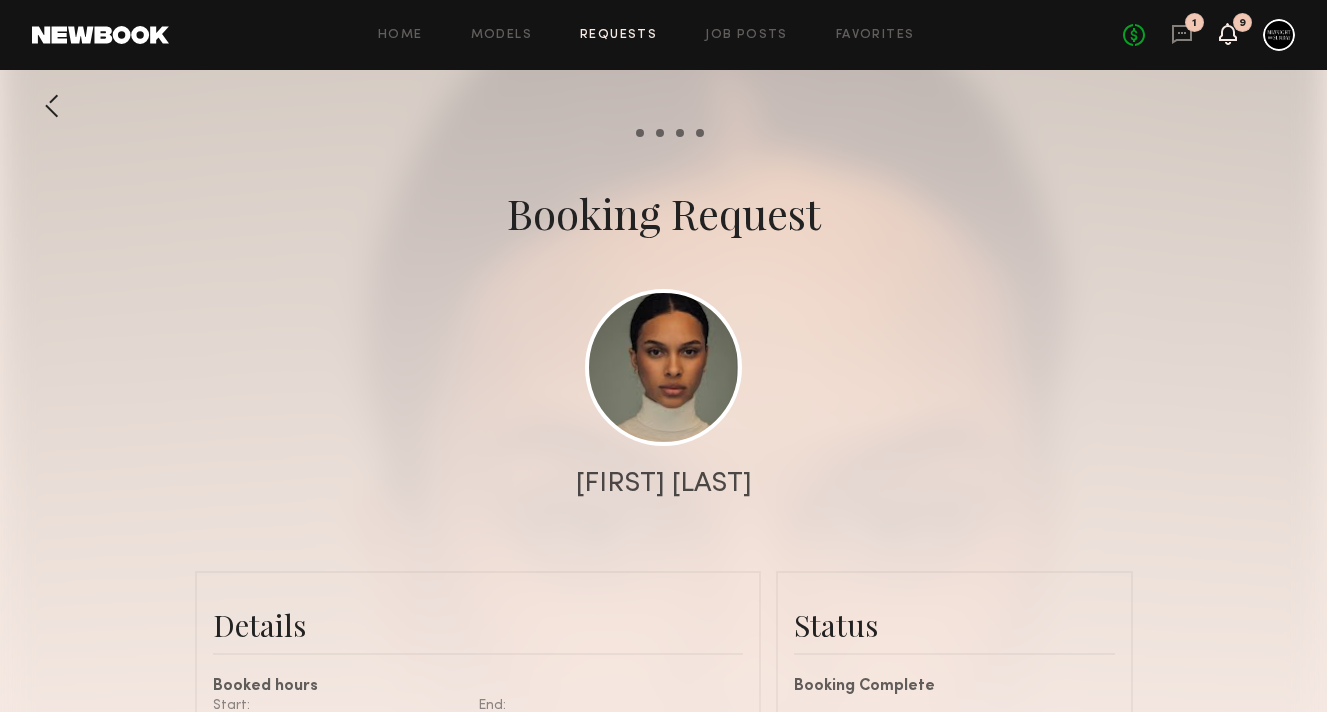 click 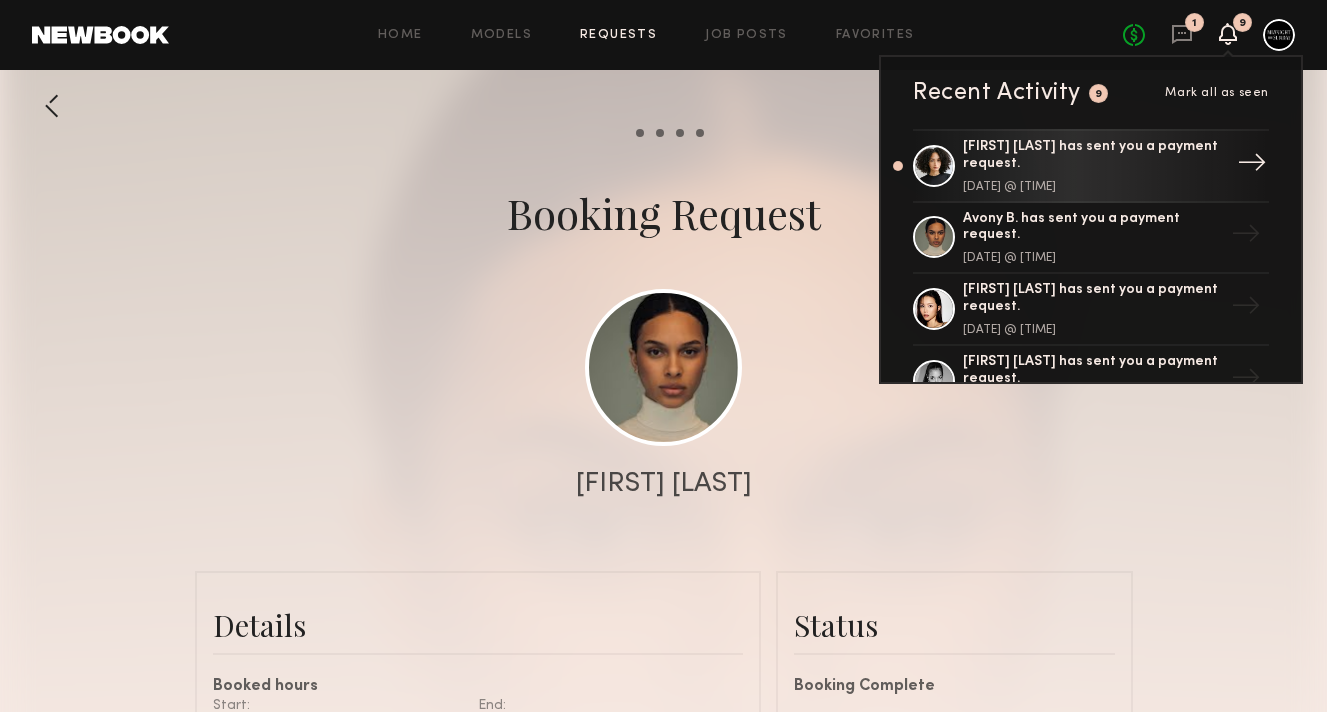 click on "[FIRST] [LAST] has sent you a payment request." 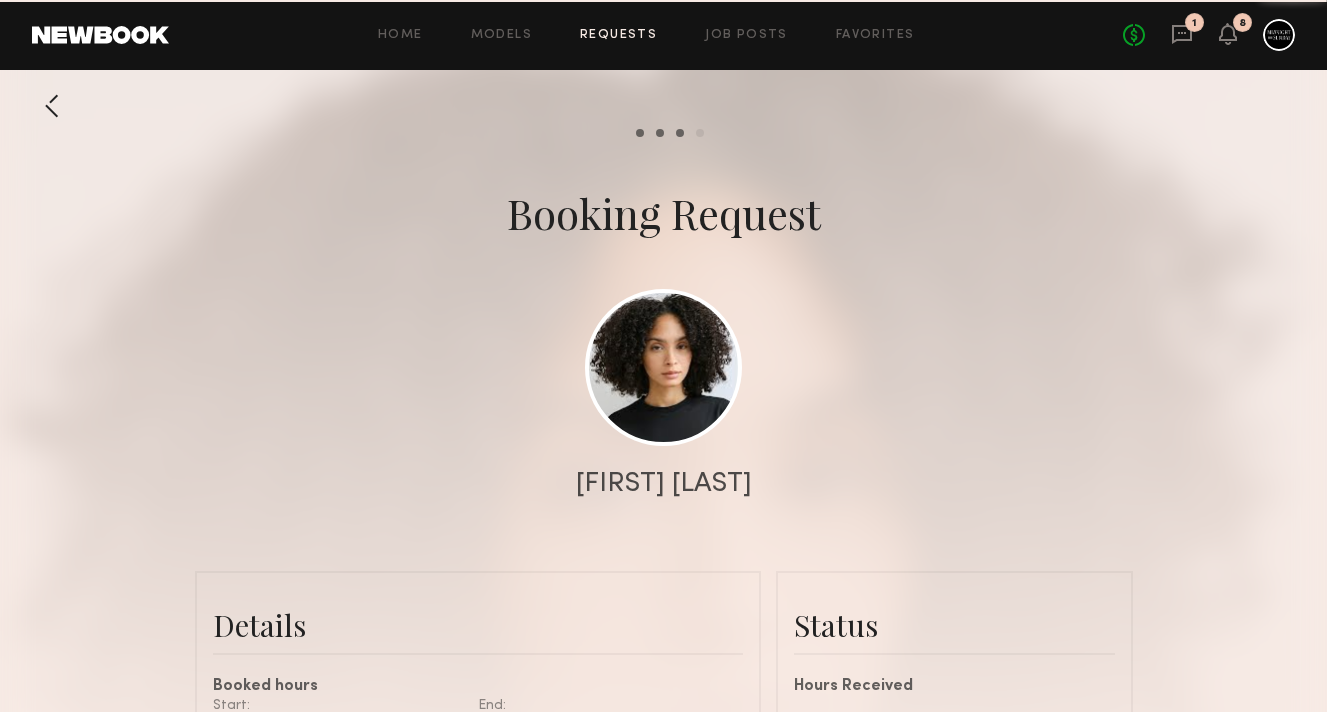 scroll, scrollTop: 1689, scrollLeft: 0, axis: vertical 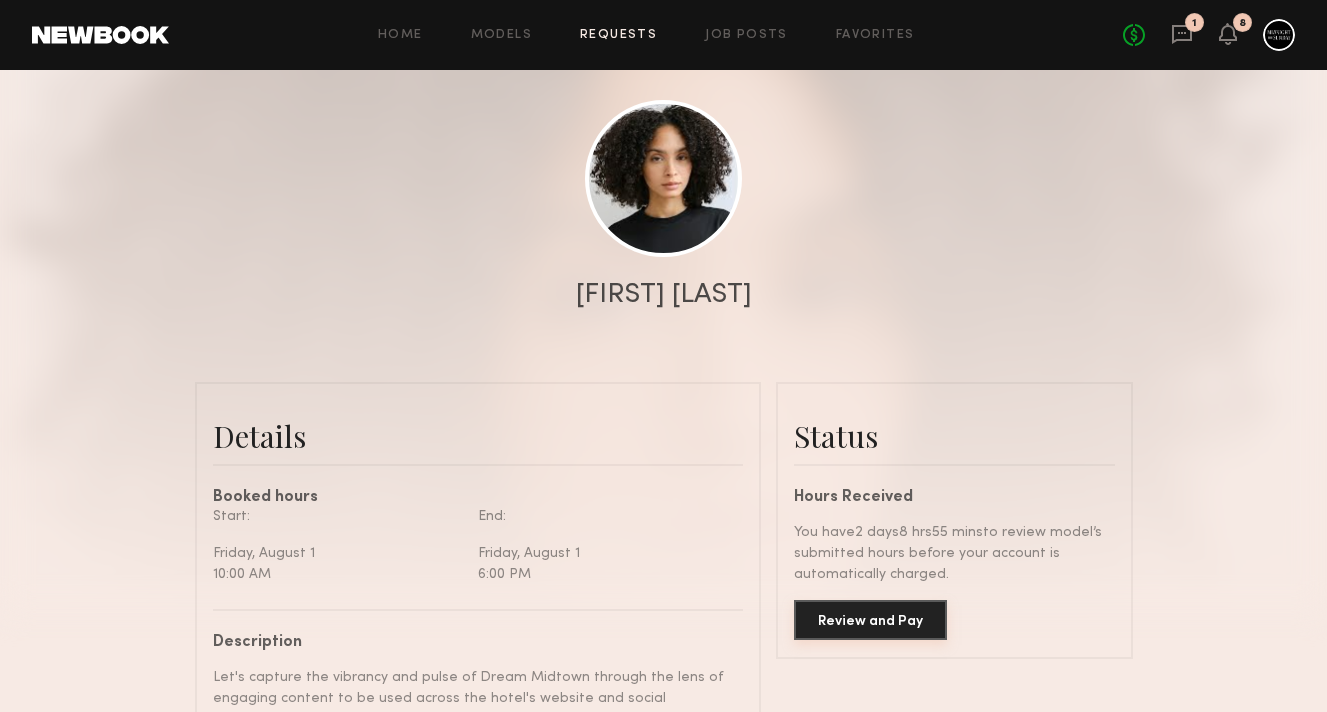 click on "Review and Pay" 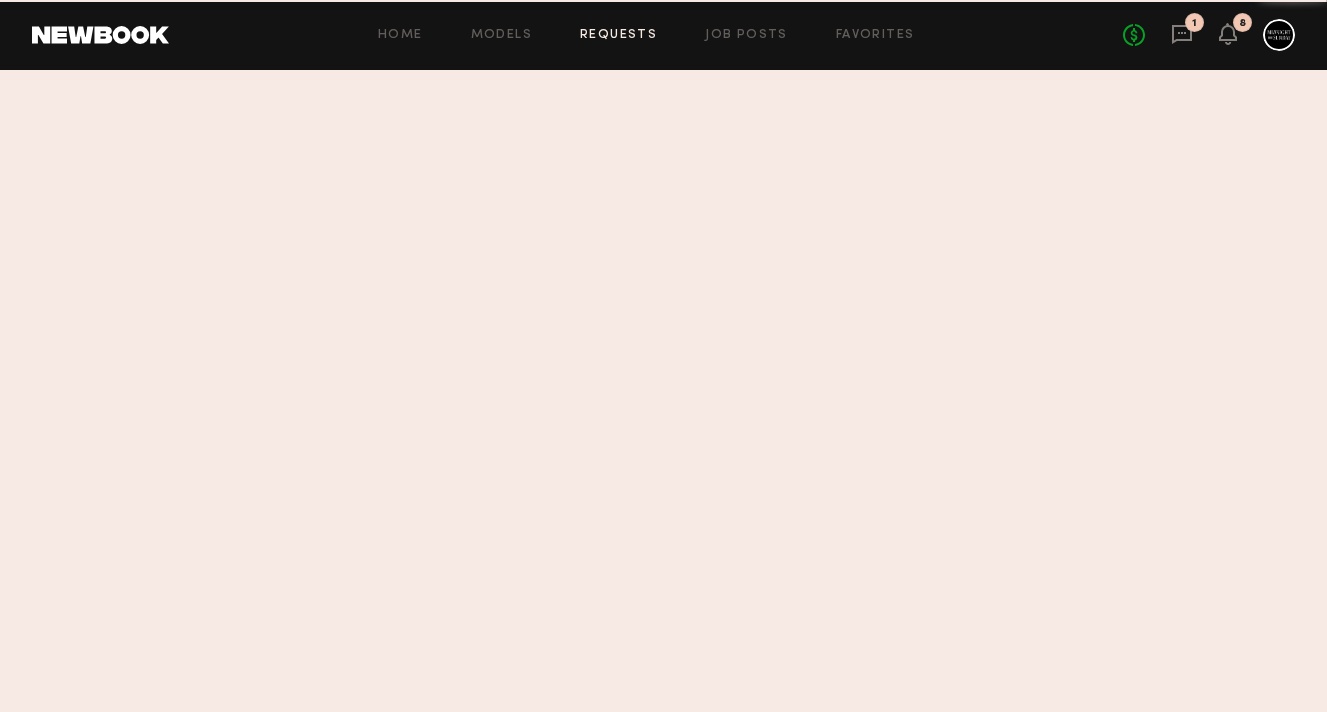 scroll, scrollTop: 0, scrollLeft: 0, axis: both 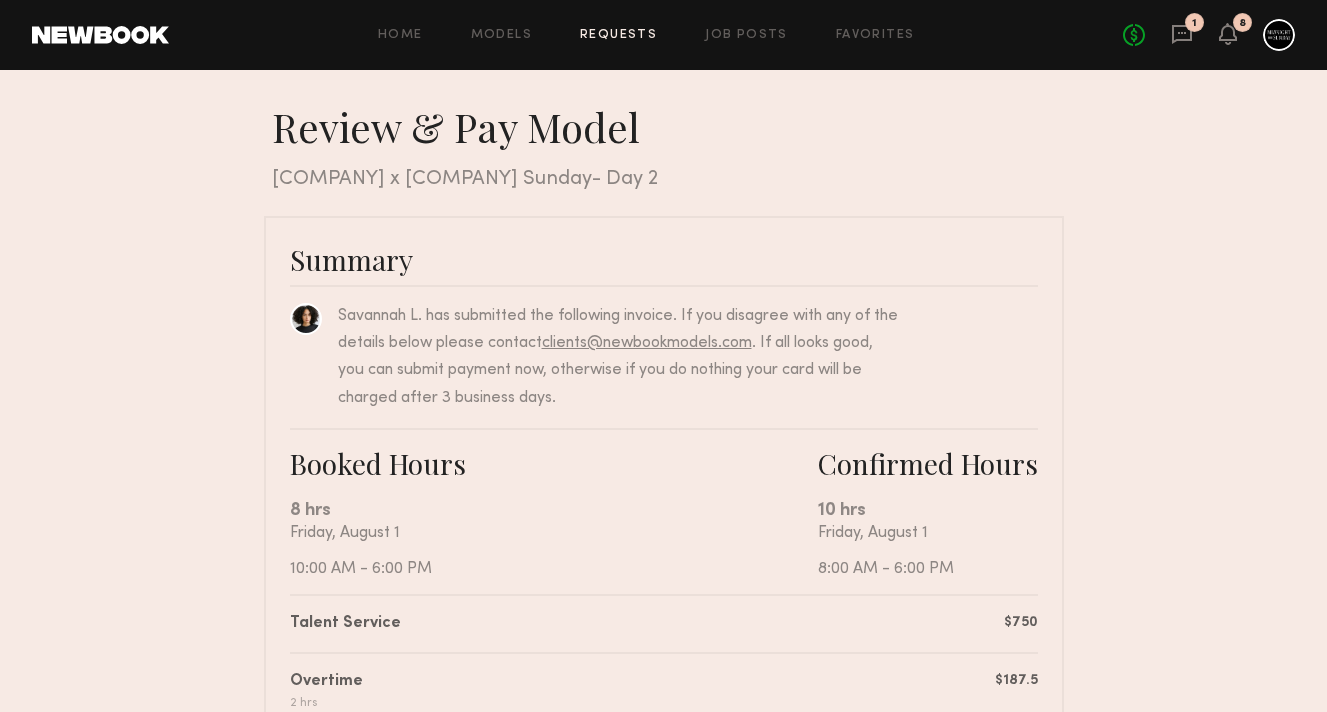 click on "No fees up to $5,000 1 8" 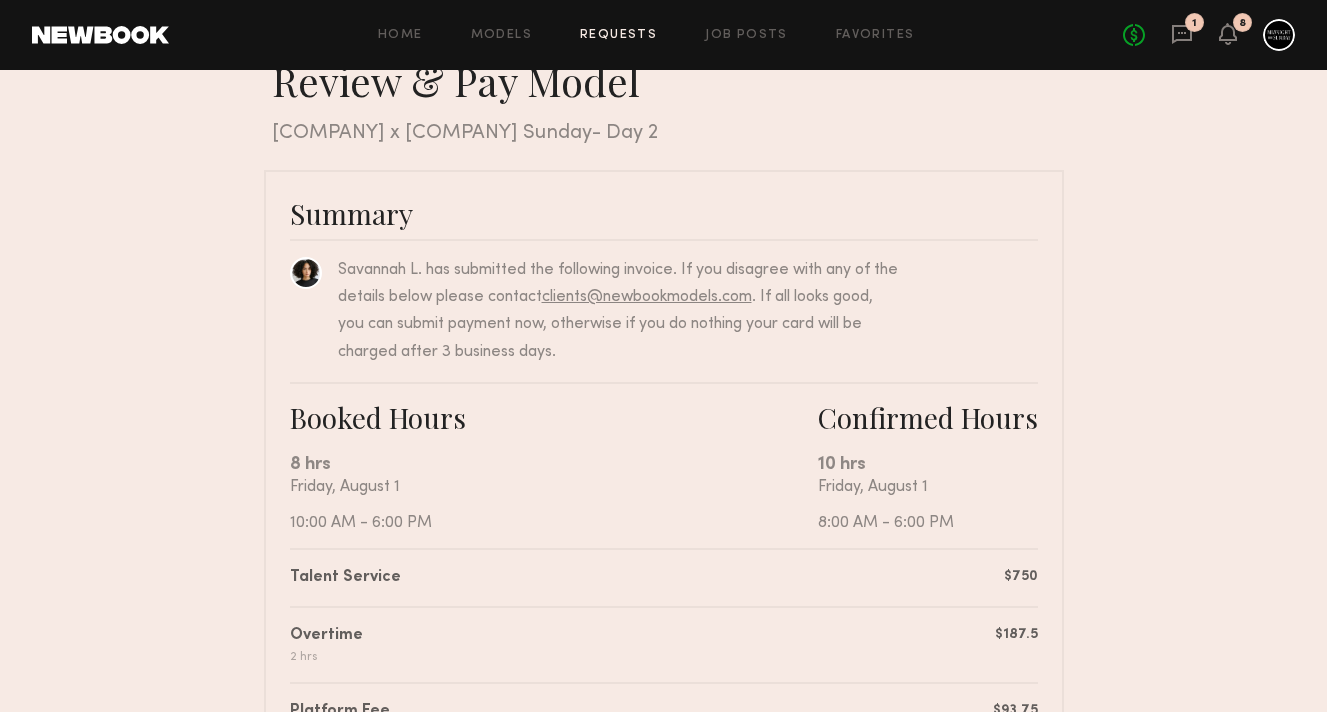 scroll, scrollTop: 76, scrollLeft: 0, axis: vertical 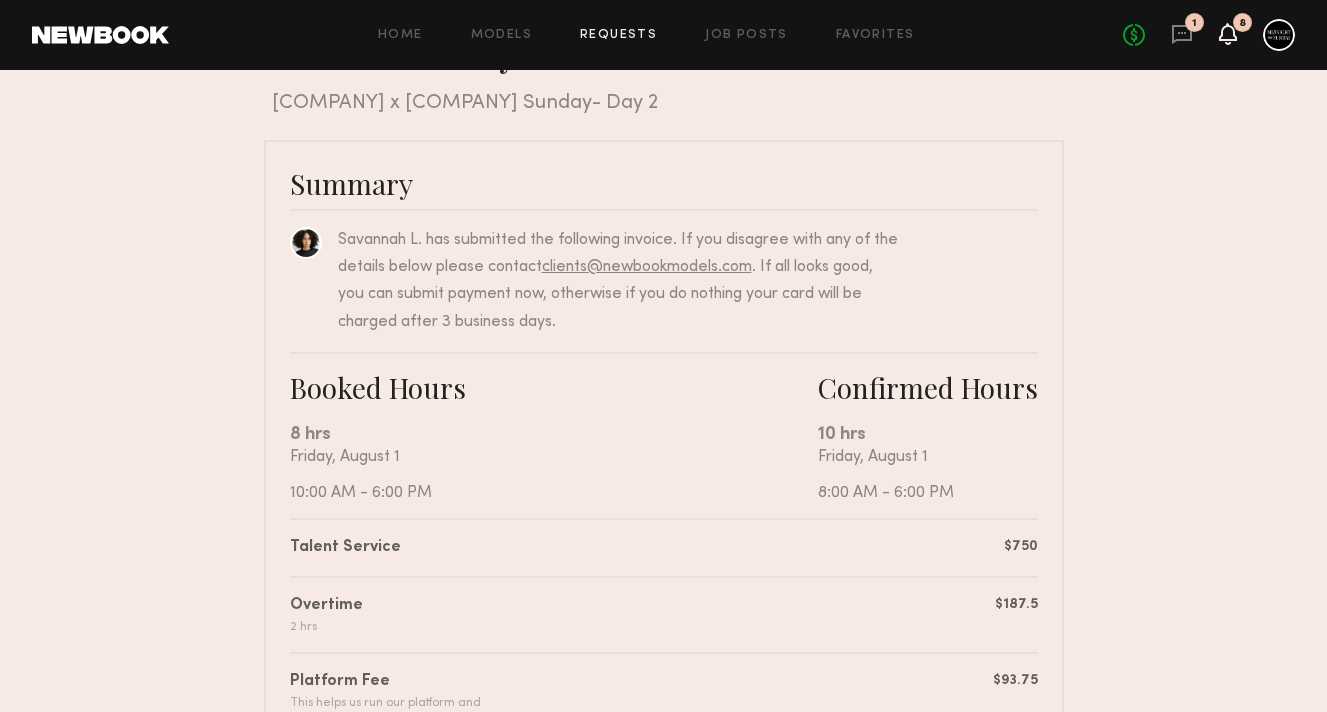 click 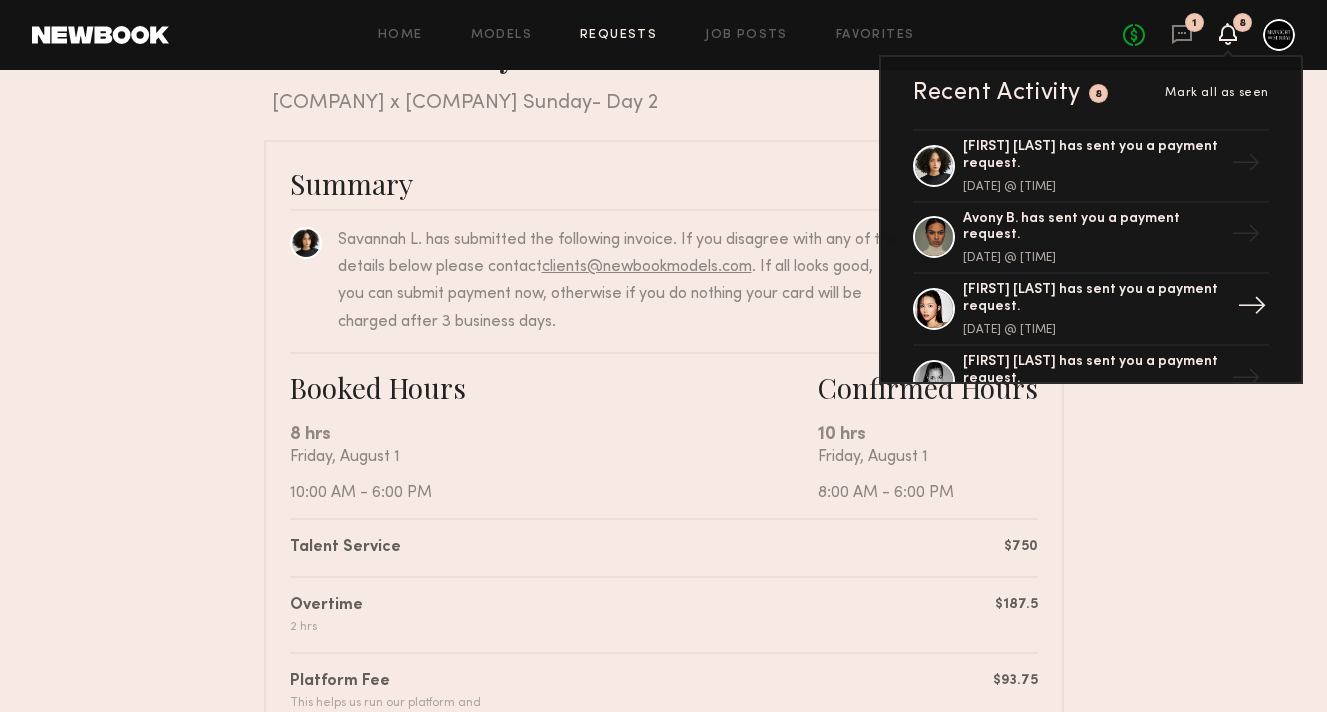 click on "[FIRST] [LAST] has sent you a payment request." 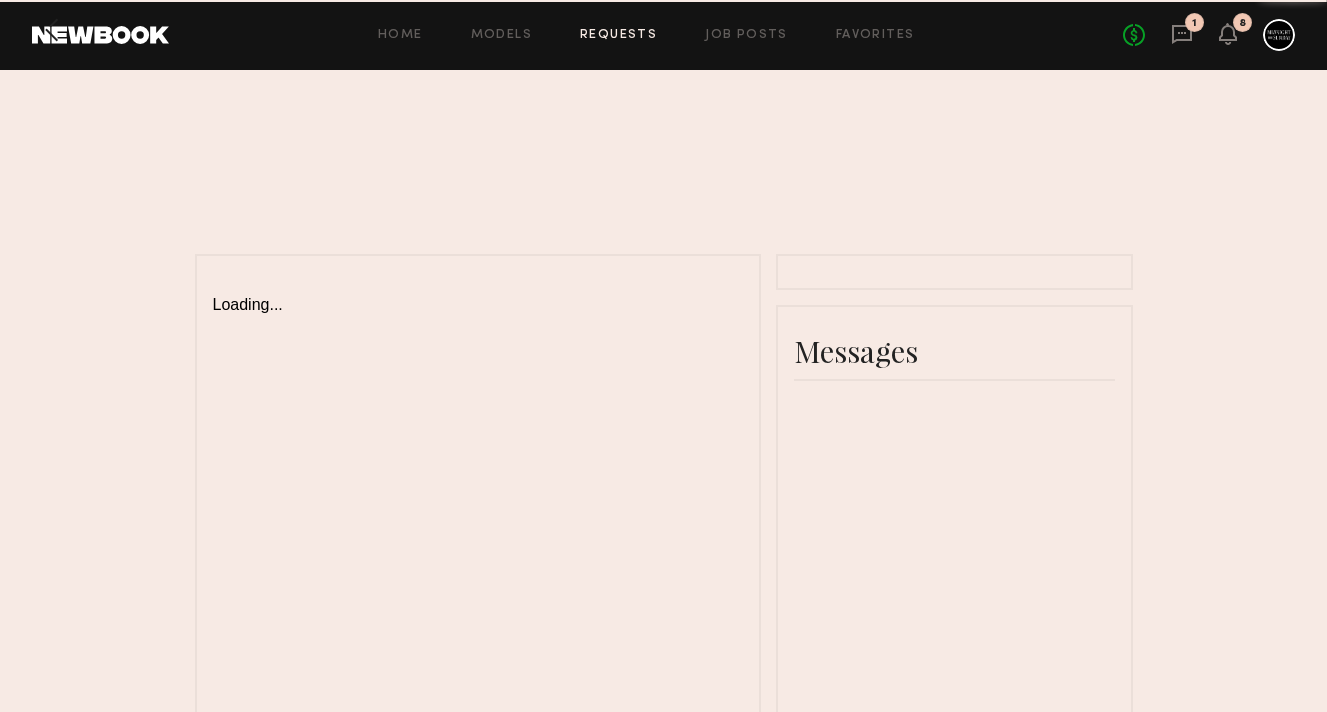 scroll, scrollTop: 0, scrollLeft: 0, axis: both 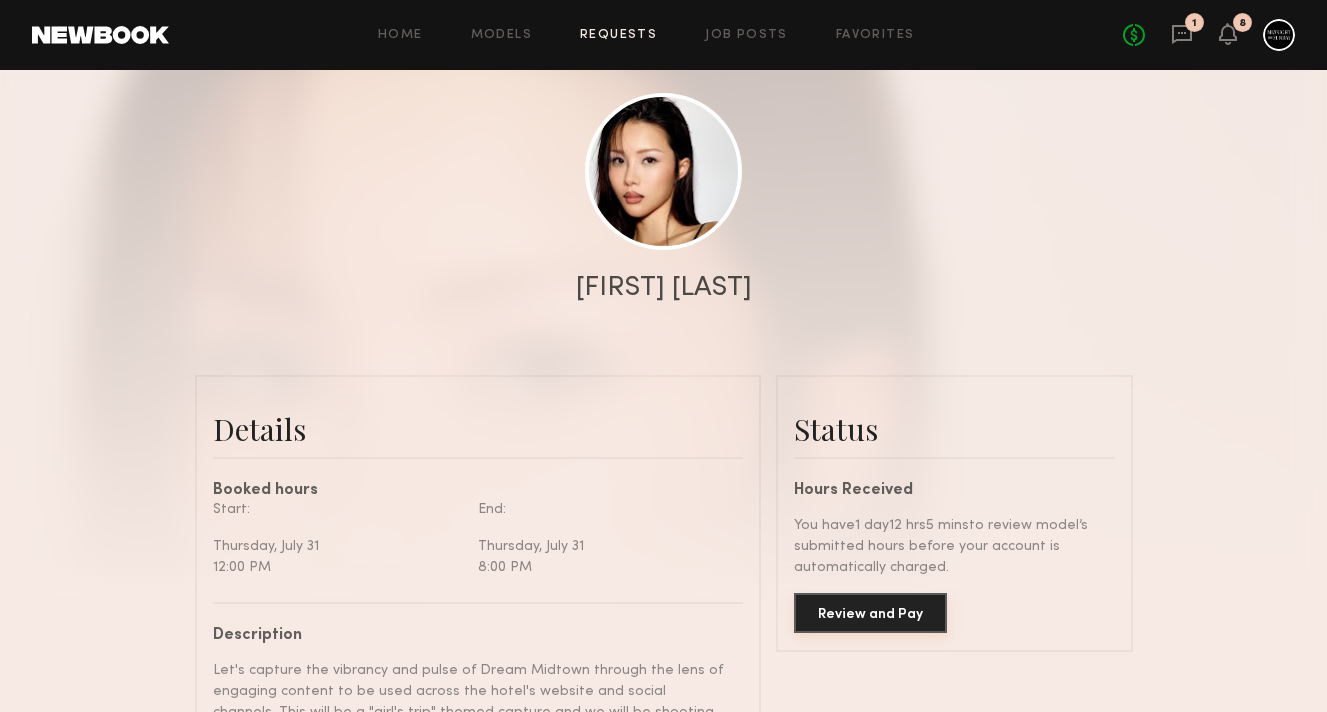 click on "Review and Pay" 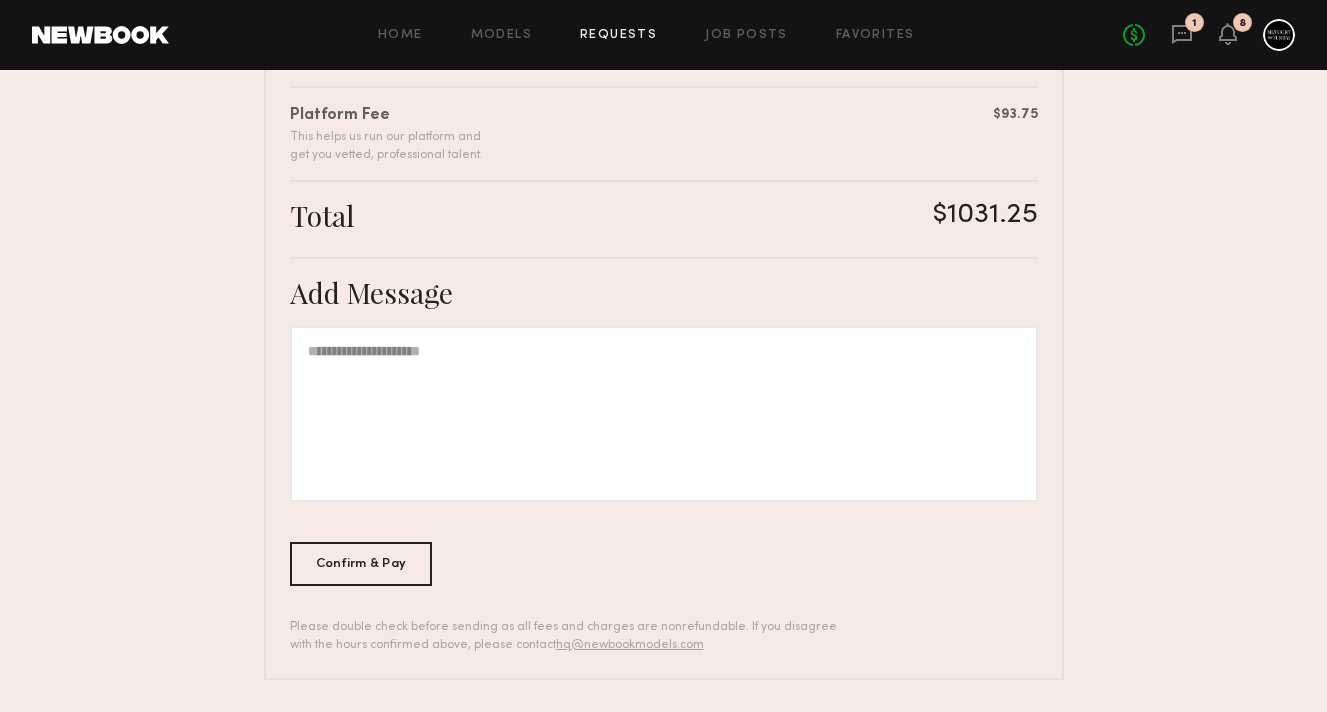 scroll, scrollTop: 0, scrollLeft: 0, axis: both 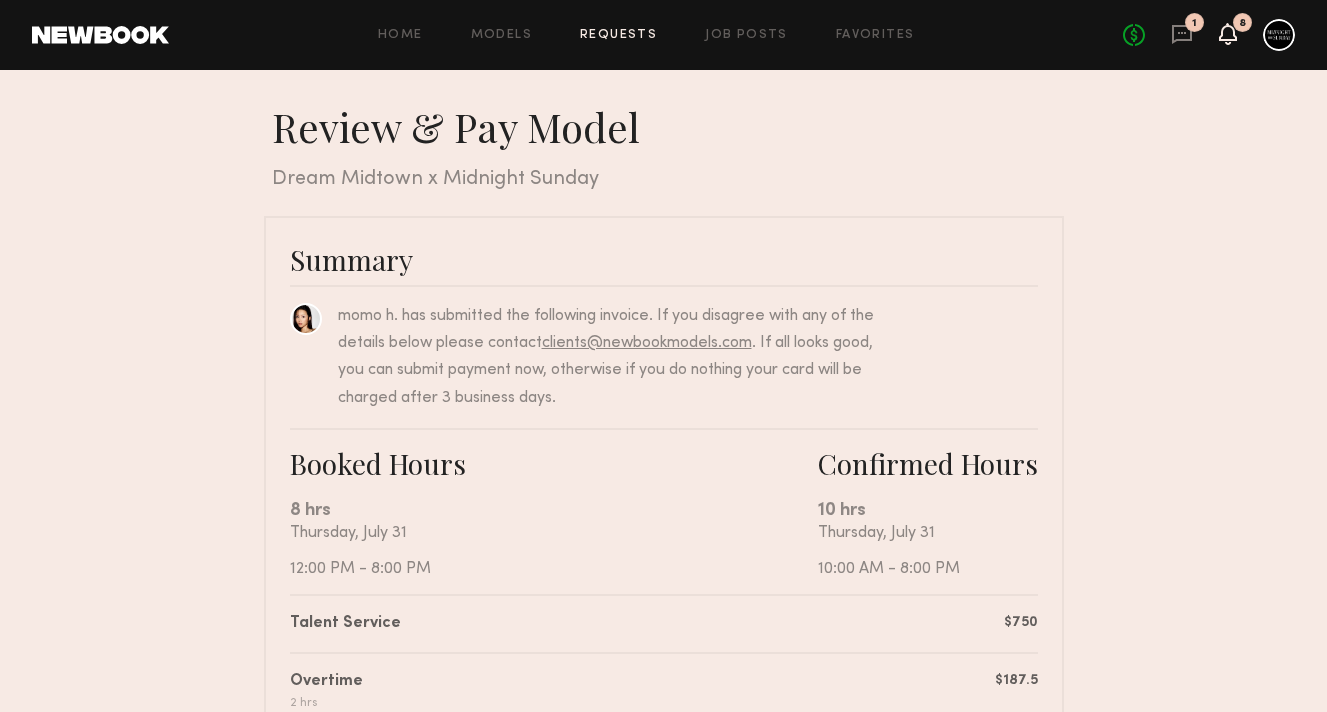 click 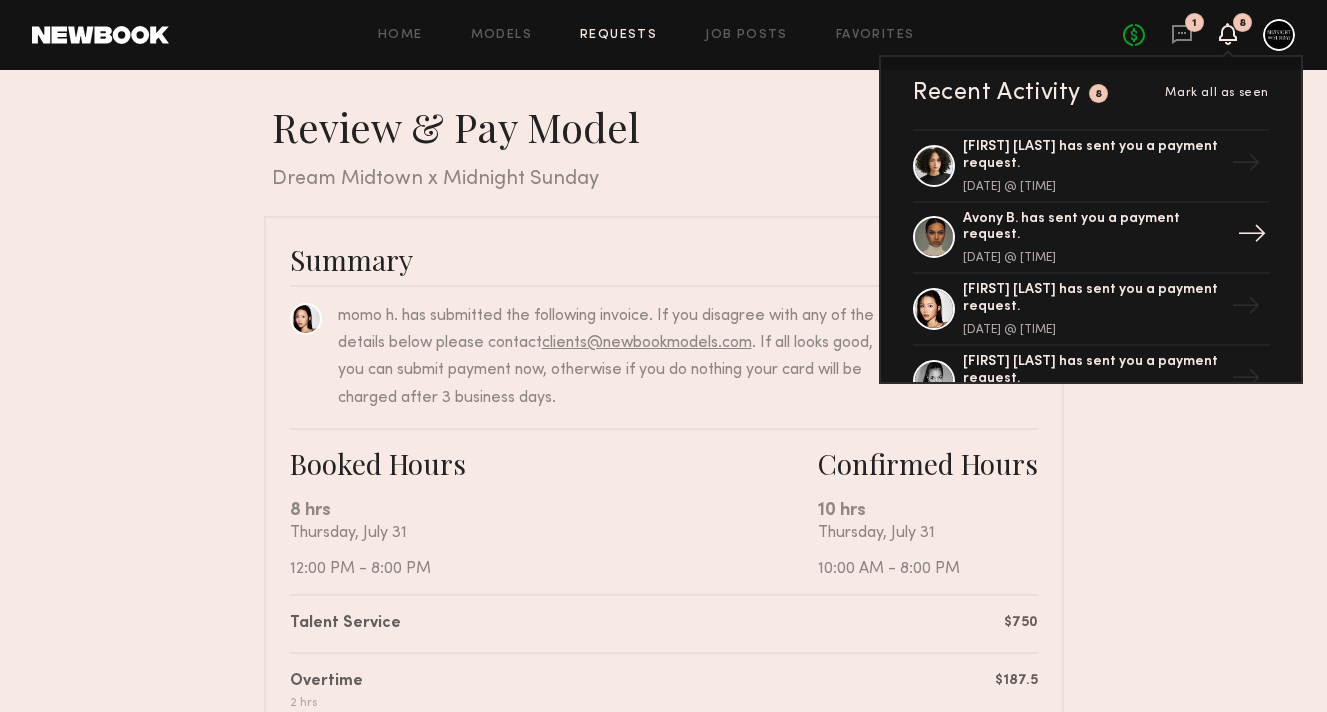 click on "[DATE] @ [TIME]" 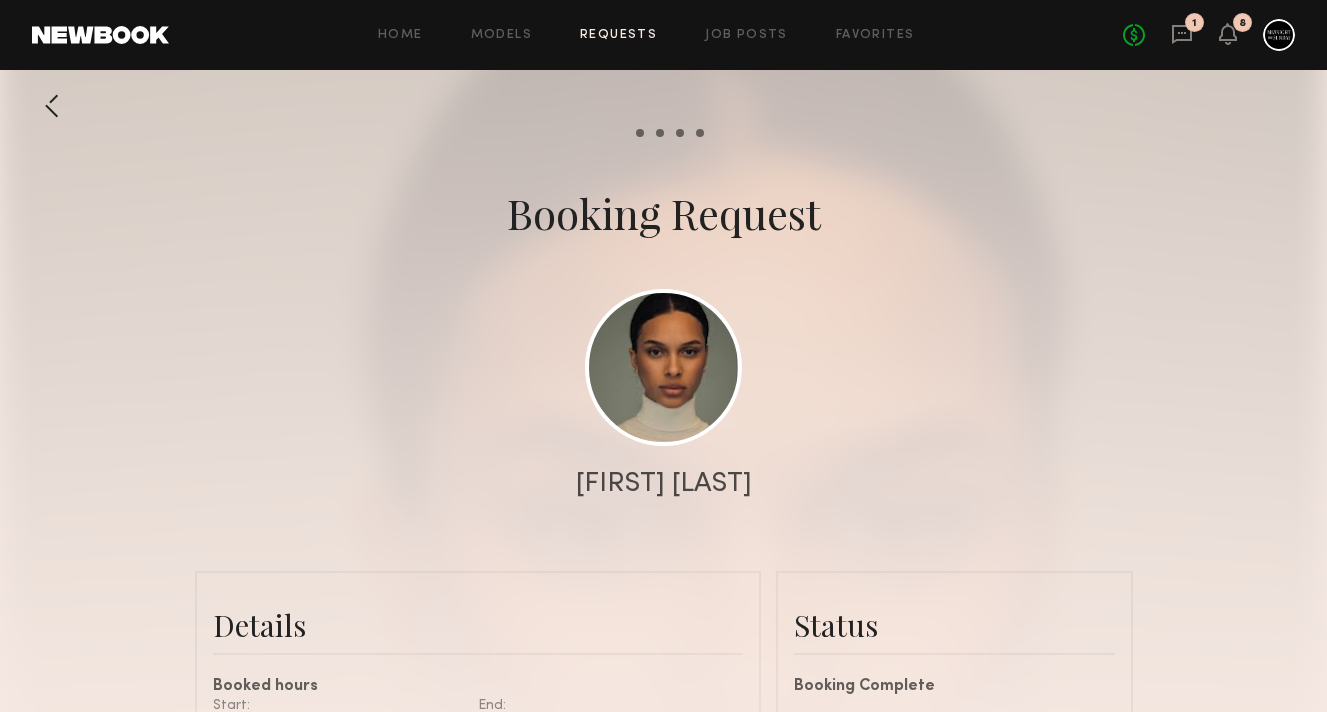scroll, scrollTop: 1226, scrollLeft: 0, axis: vertical 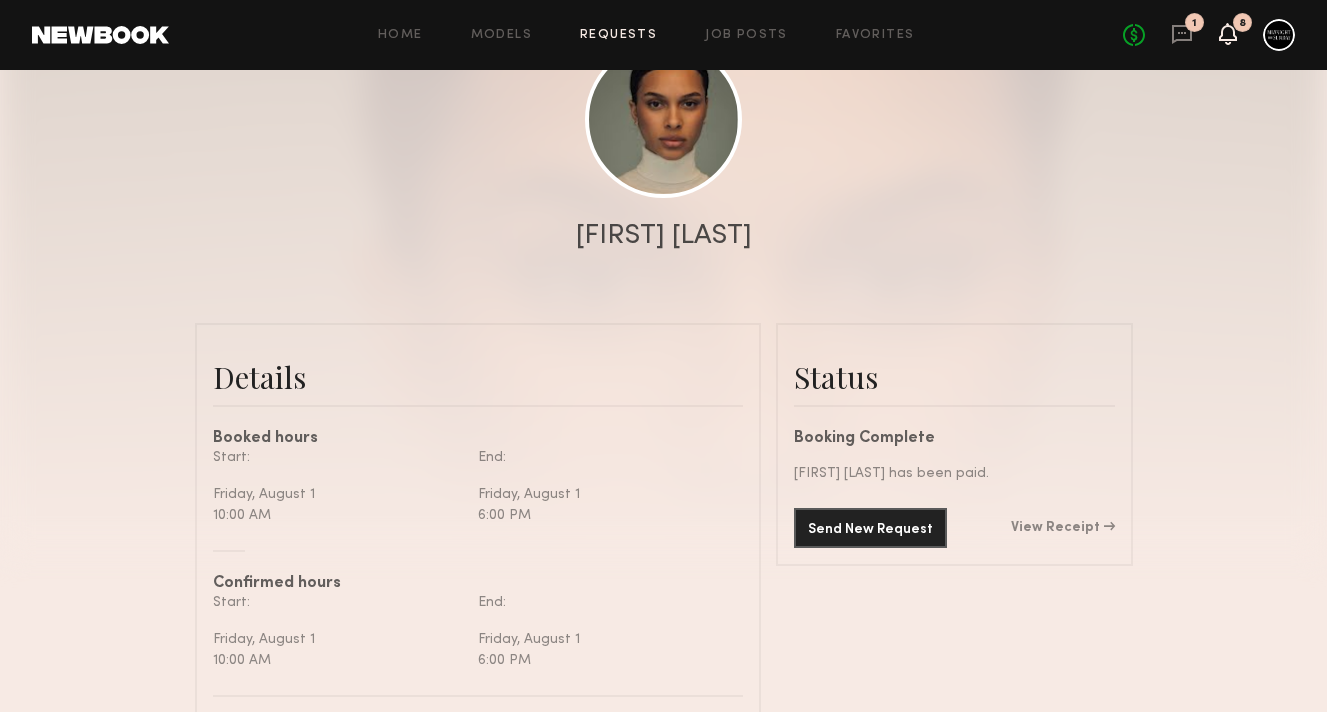 click 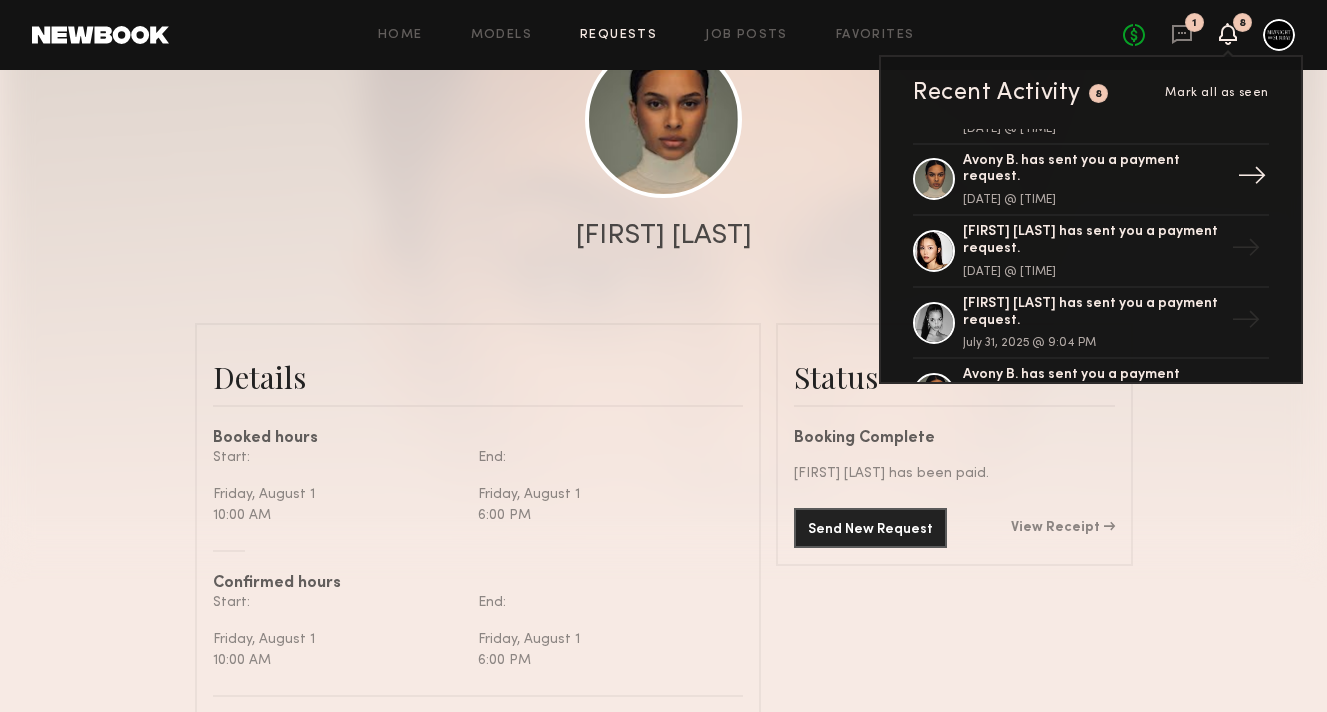 scroll, scrollTop: 133, scrollLeft: 0, axis: vertical 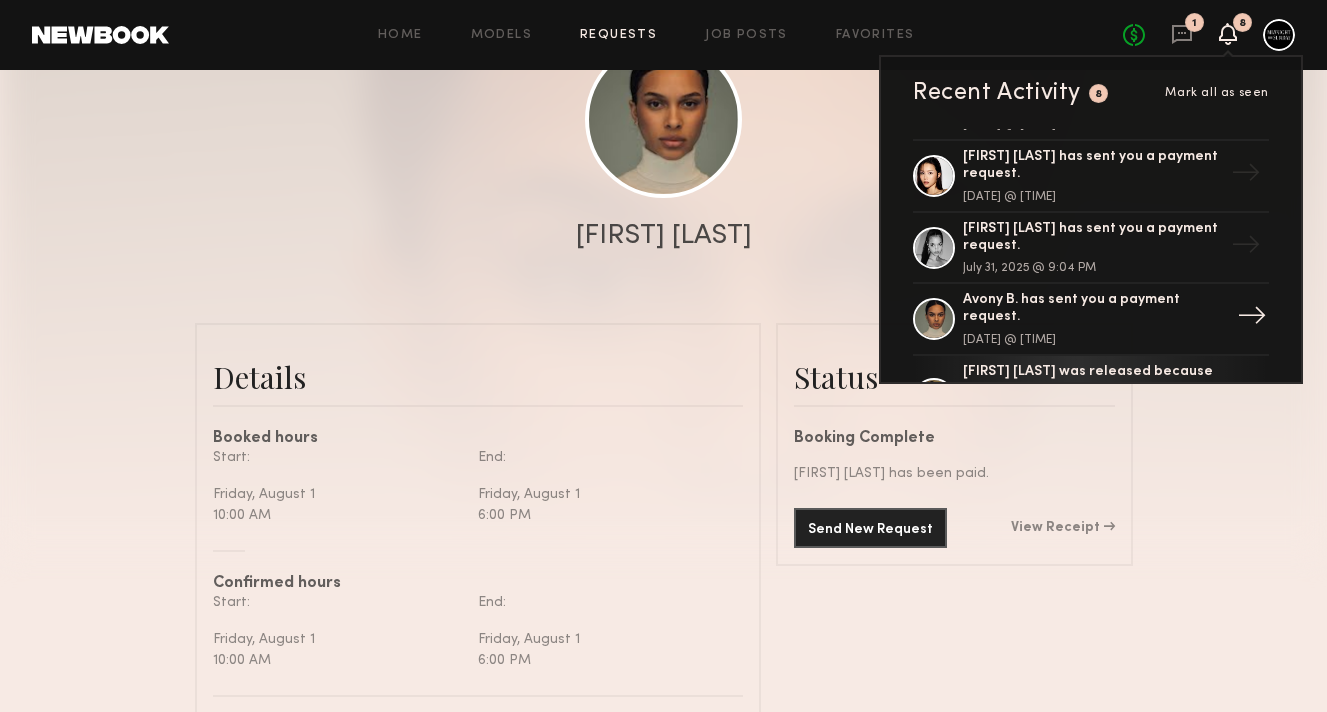 click on "Avony B. has sent you a payment request." 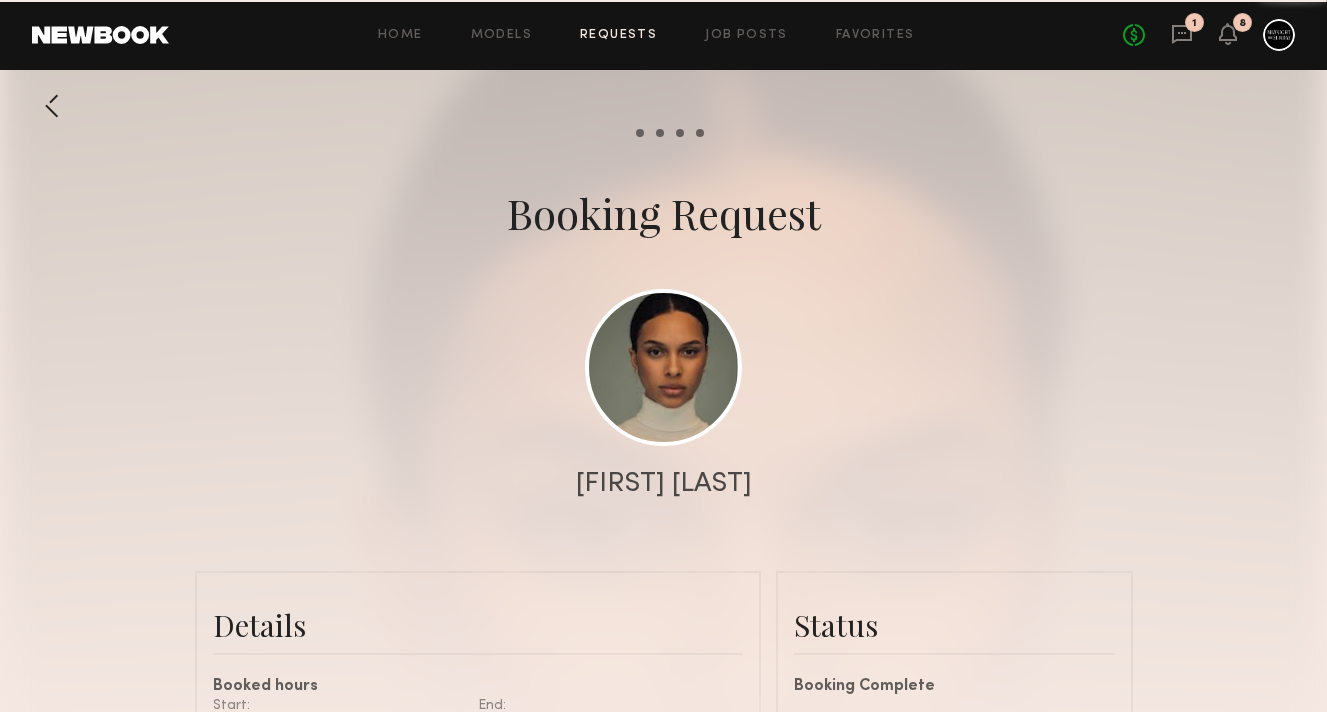 scroll, scrollTop: 1226, scrollLeft: 0, axis: vertical 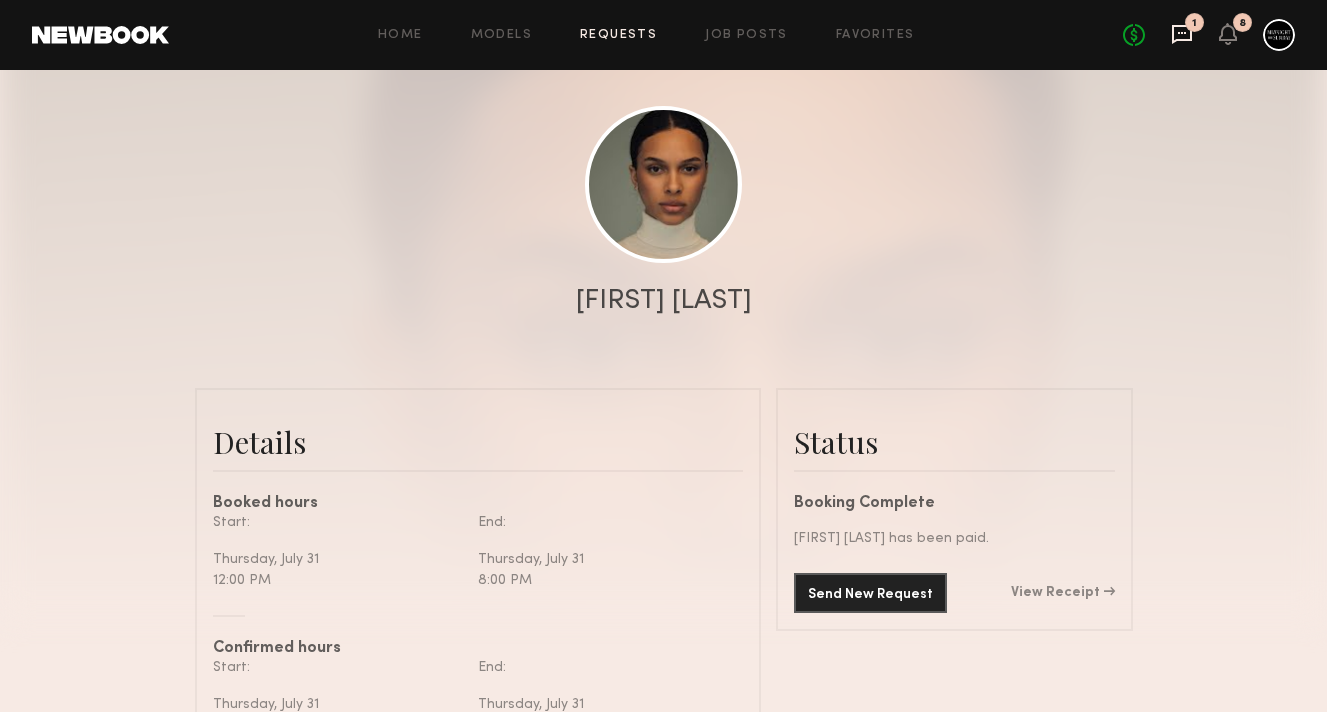 click 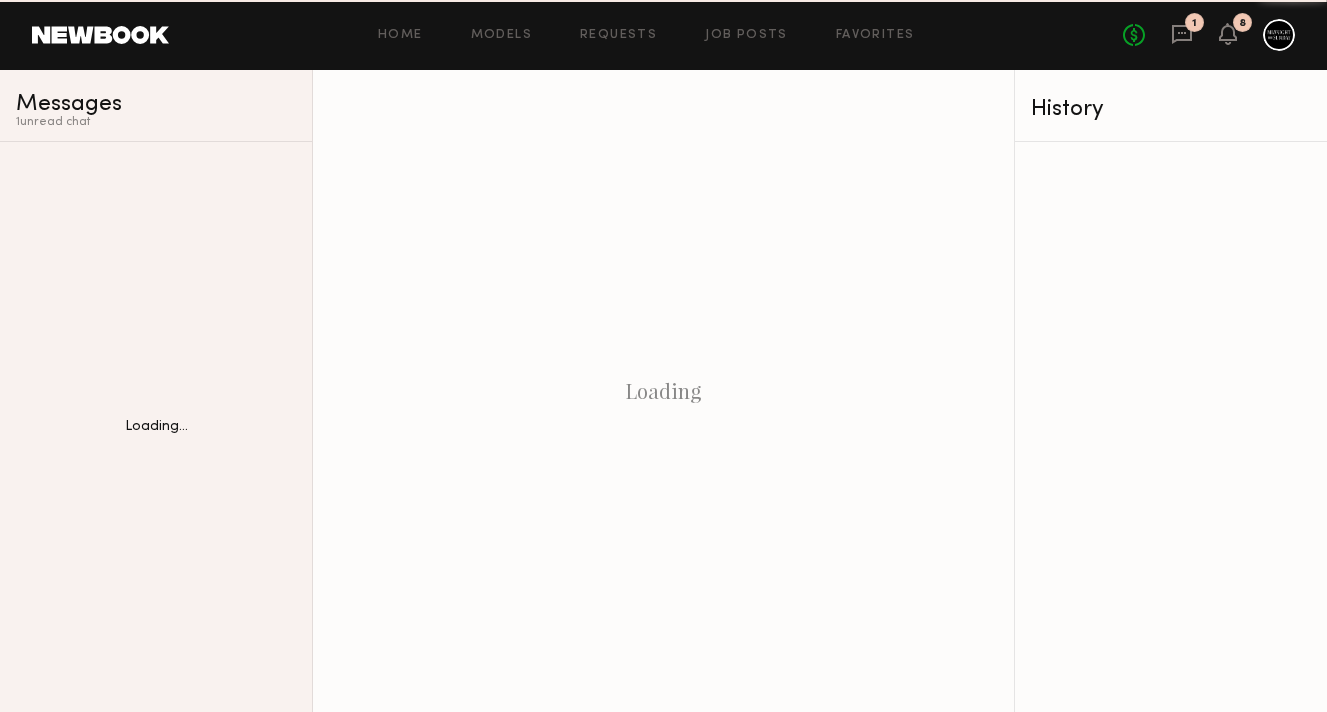 scroll, scrollTop: 0, scrollLeft: 0, axis: both 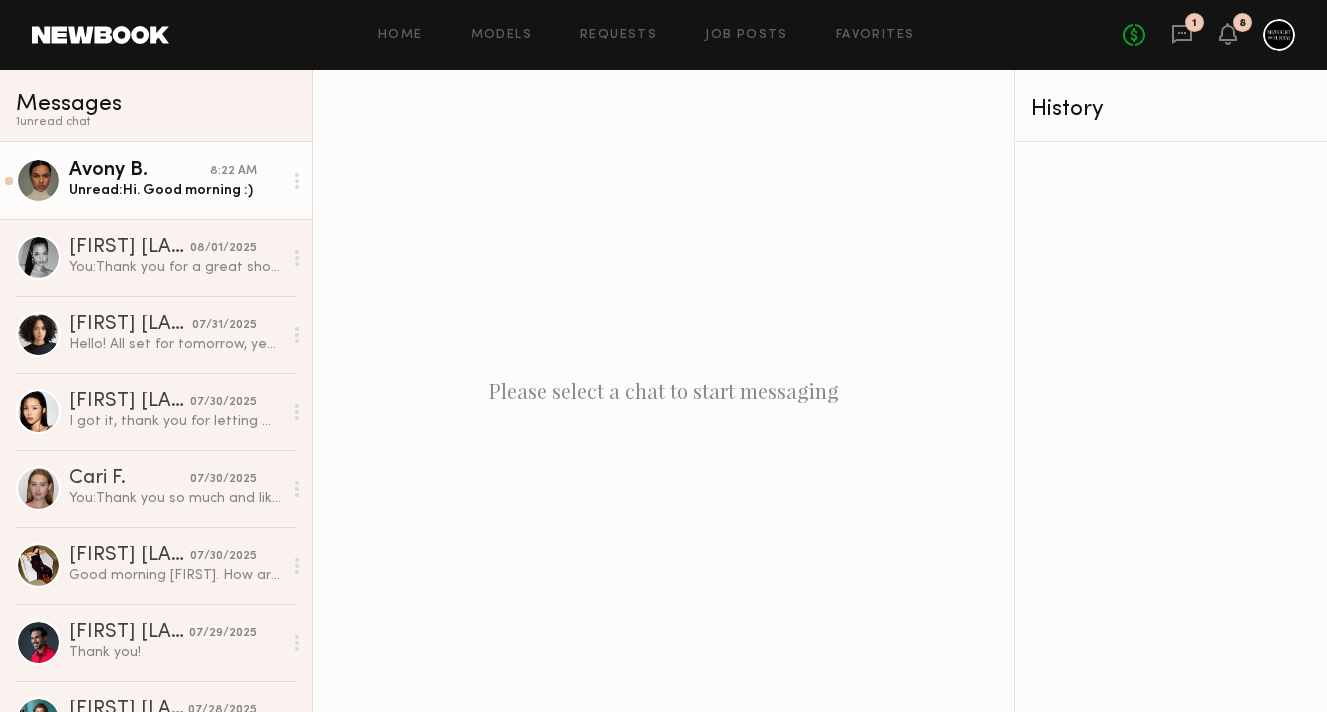 click on "Avony B." 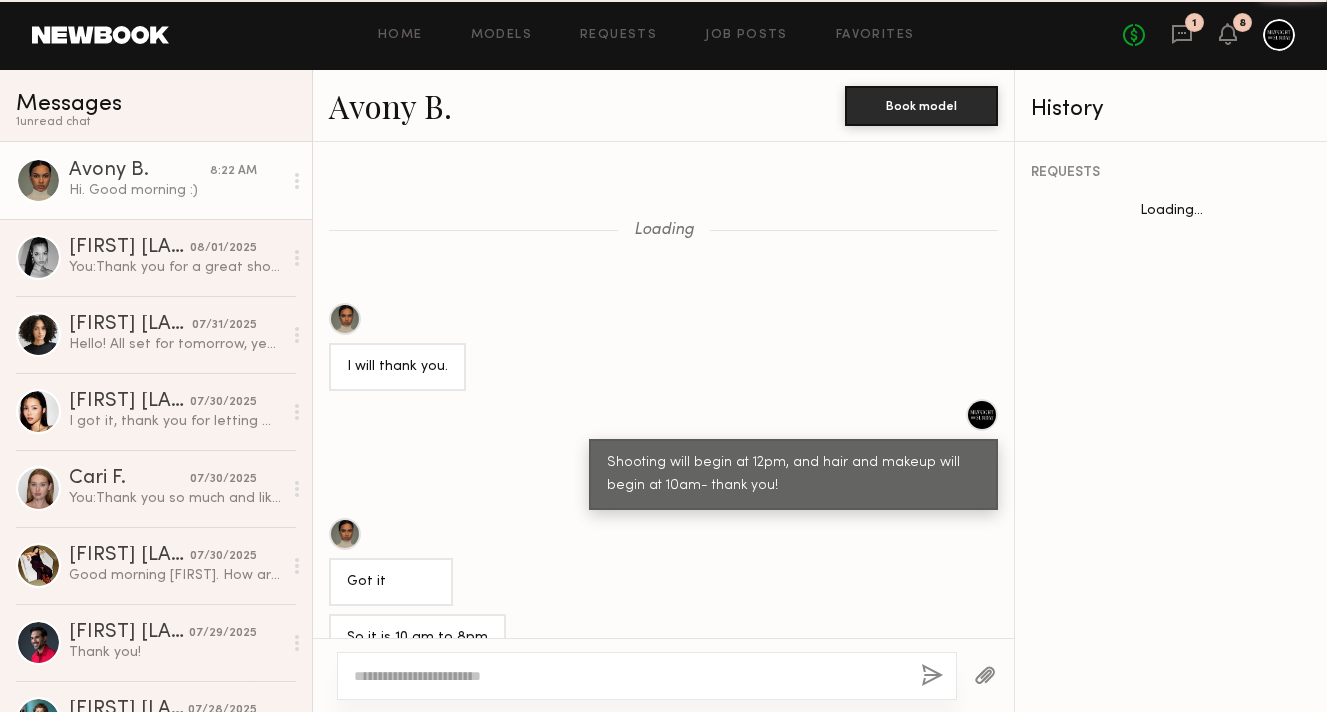 scroll, scrollTop: 1177, scrollLeft: 0, axis: vertical 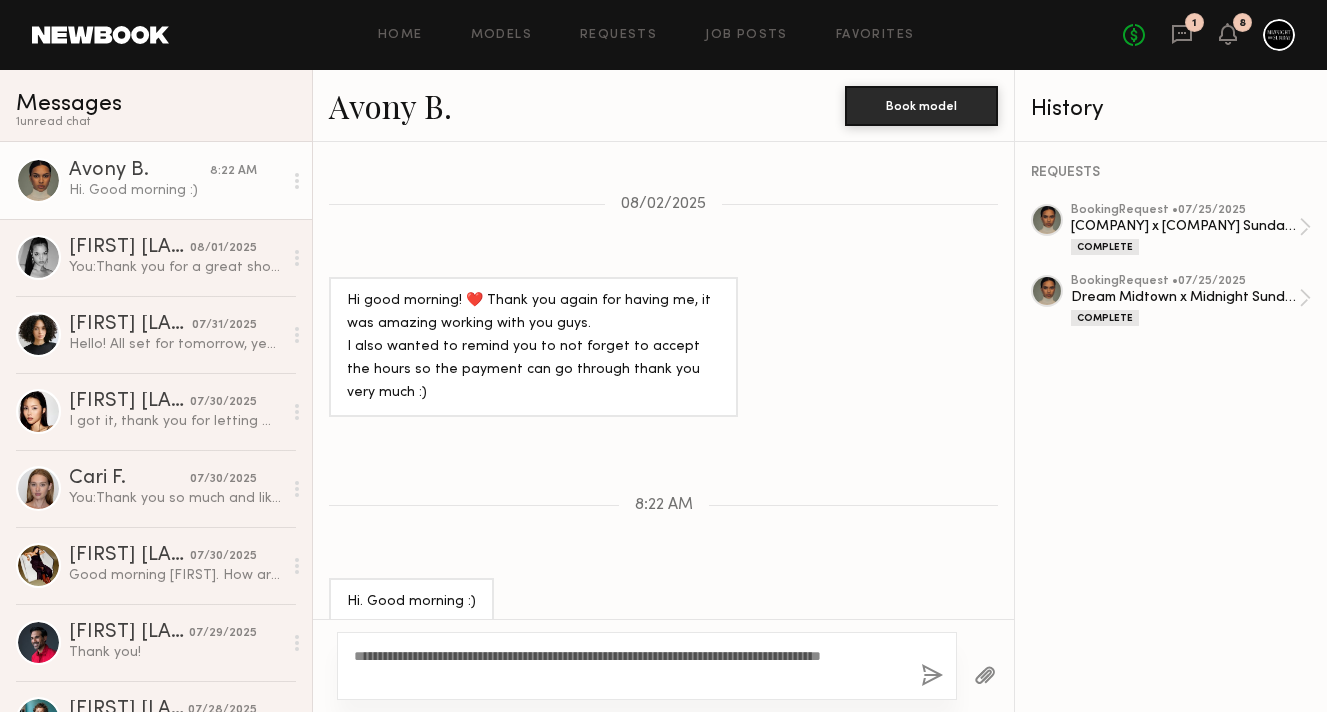 type on "**********" 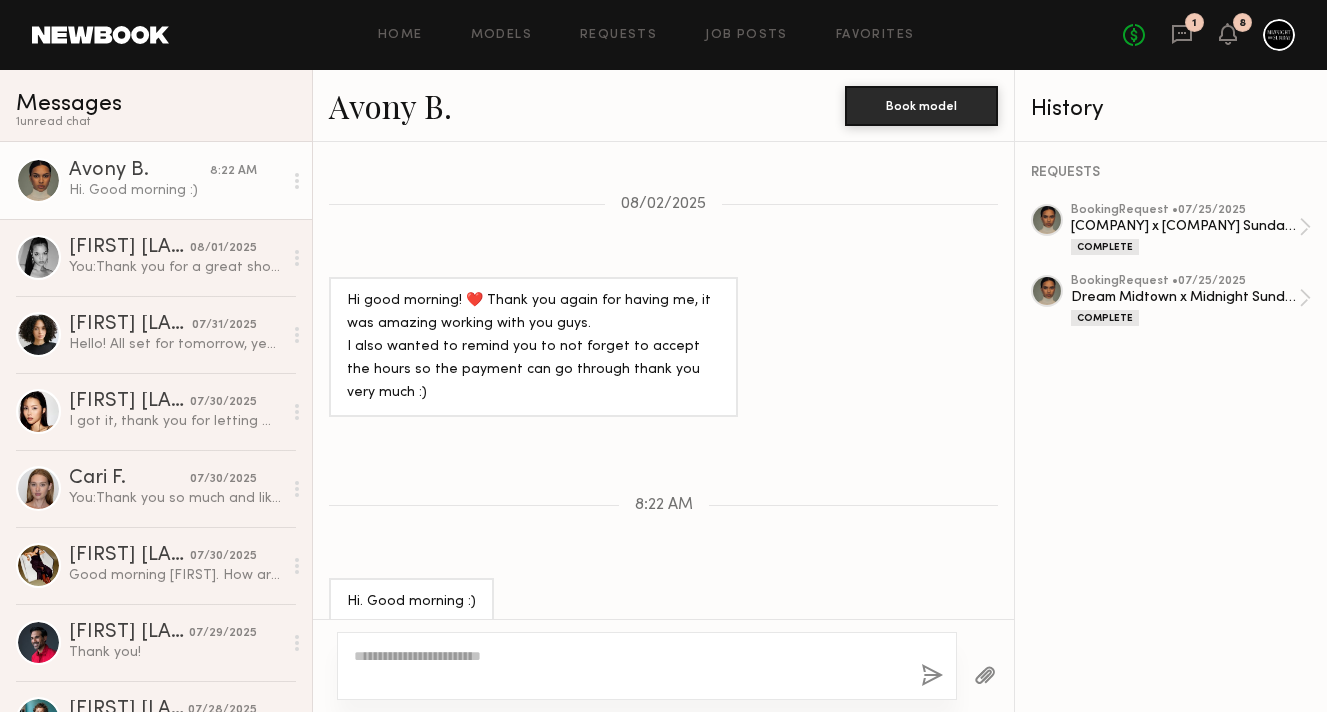 scroll, scrollTop: 1408, scrollLeft: 0, axis: vertical 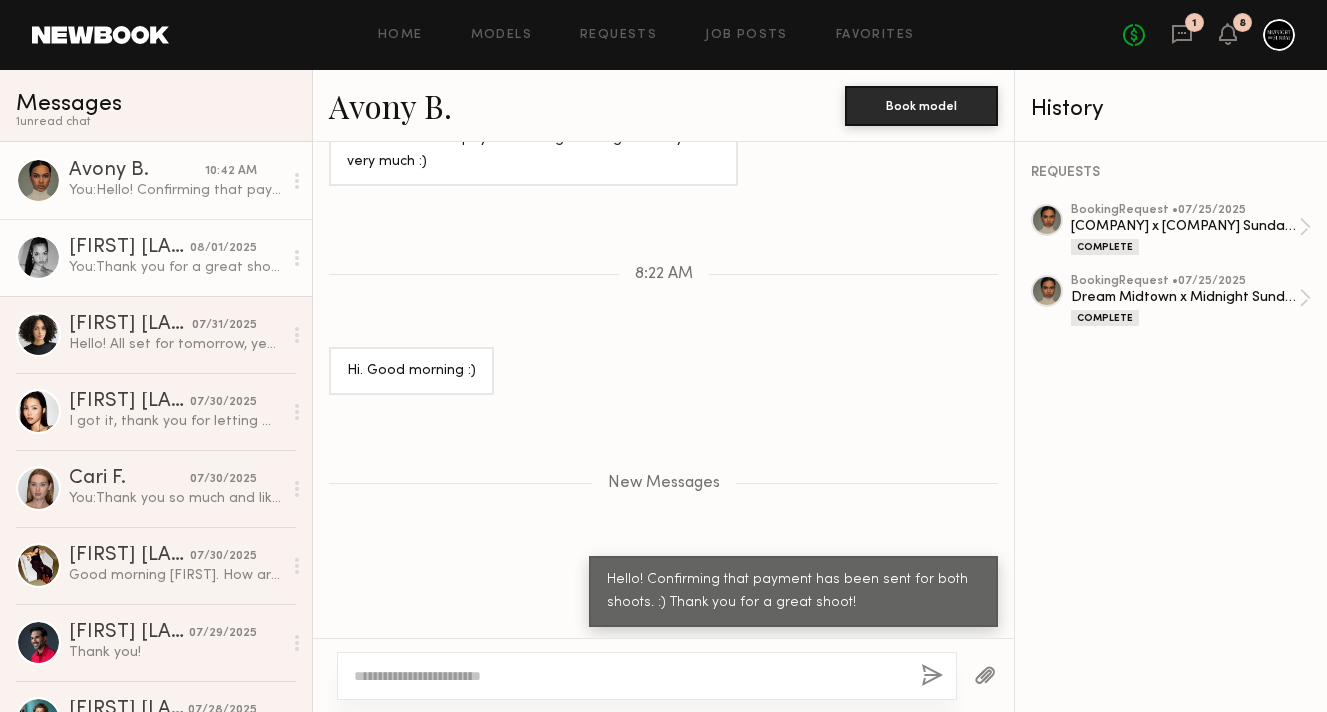 click on "You:  Thank you for a great shoot [FIRST]! :)" 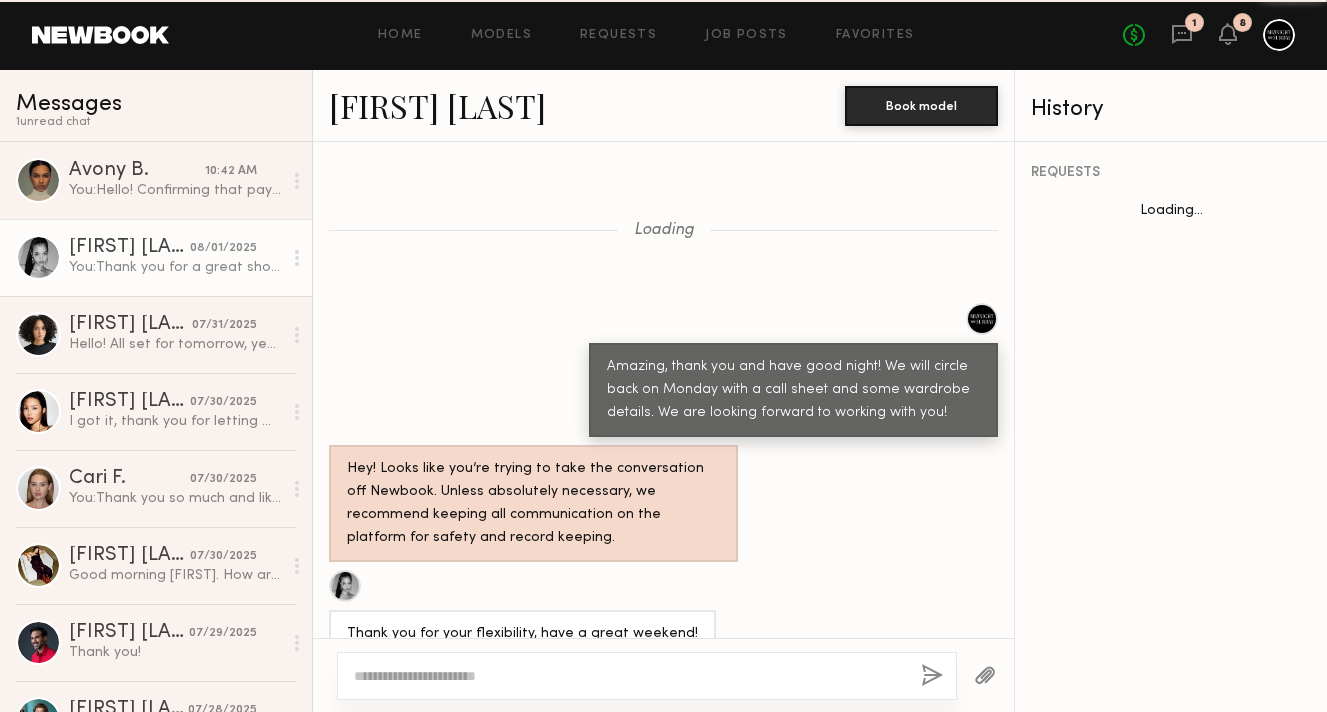 scroll, scrollTop: 1513, scrollLeft: 0, axis: vertical 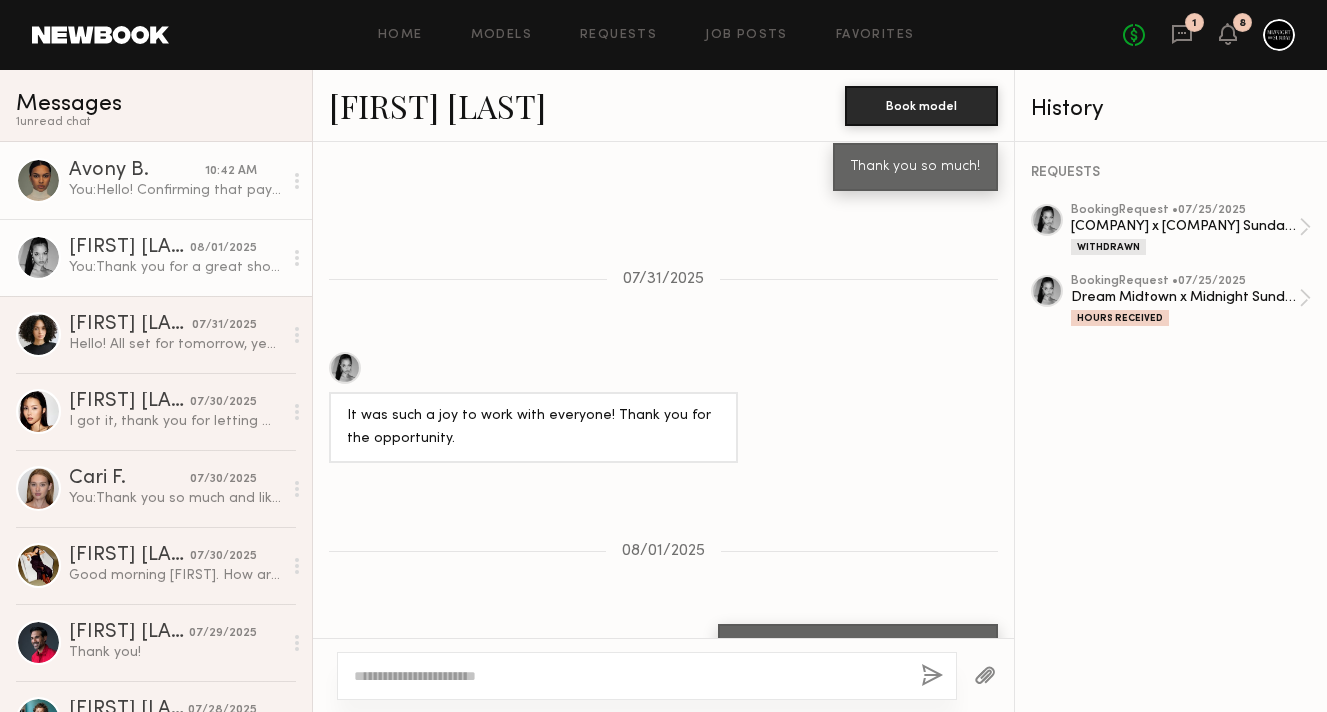 click on "[FIRST] [LAST] [TIME] You:  Hello! Confirming that payment has been sent for both shoots. :) Thank you for a great shoot!" 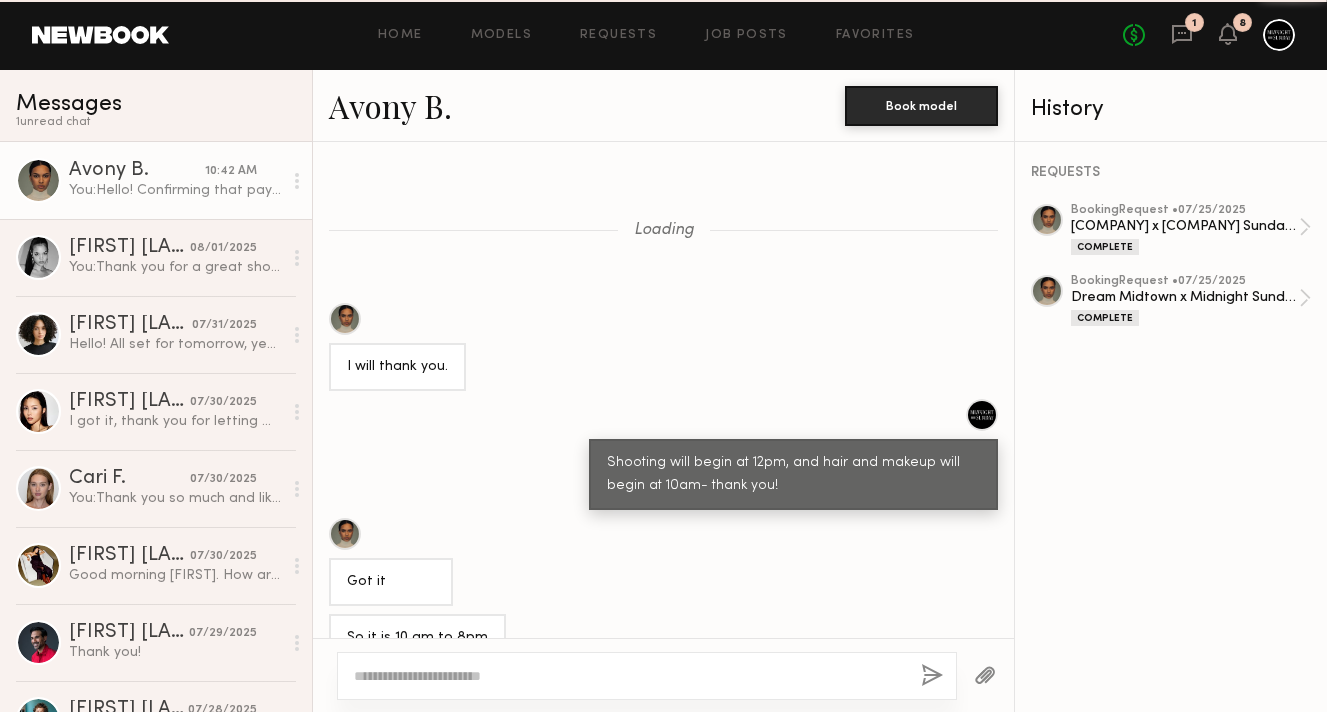 scroll, scrollTop: 1256, scrollLeft: 0, axis: vertical 